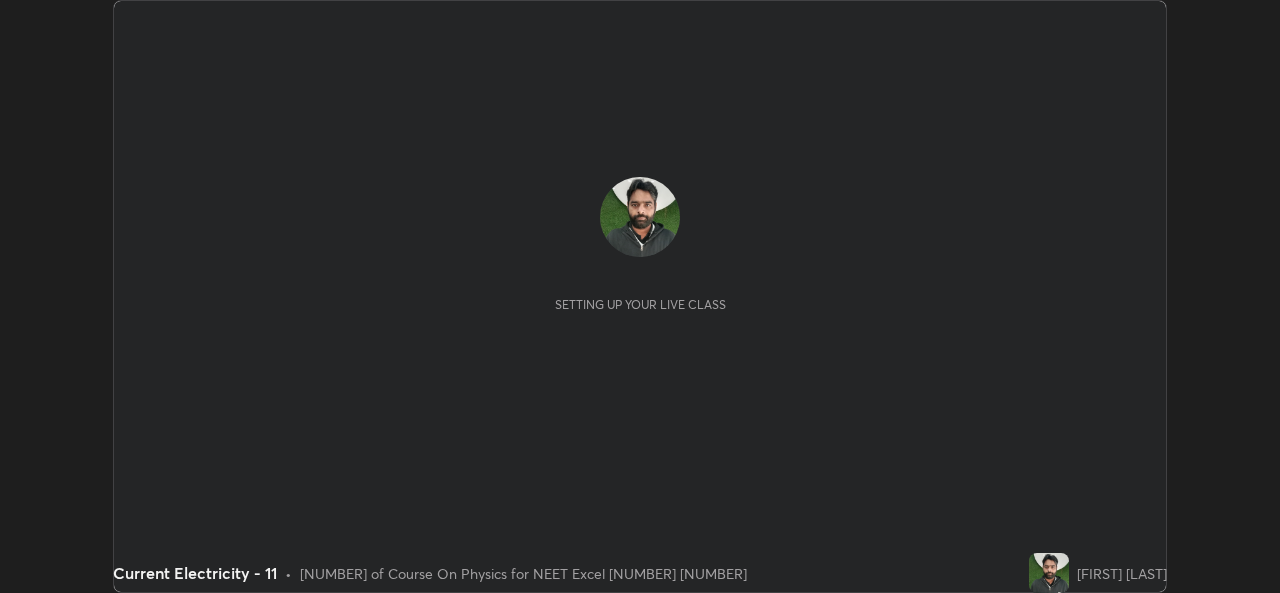 scroll, scrollTop: 0, scrollLeft: 0, axis: both 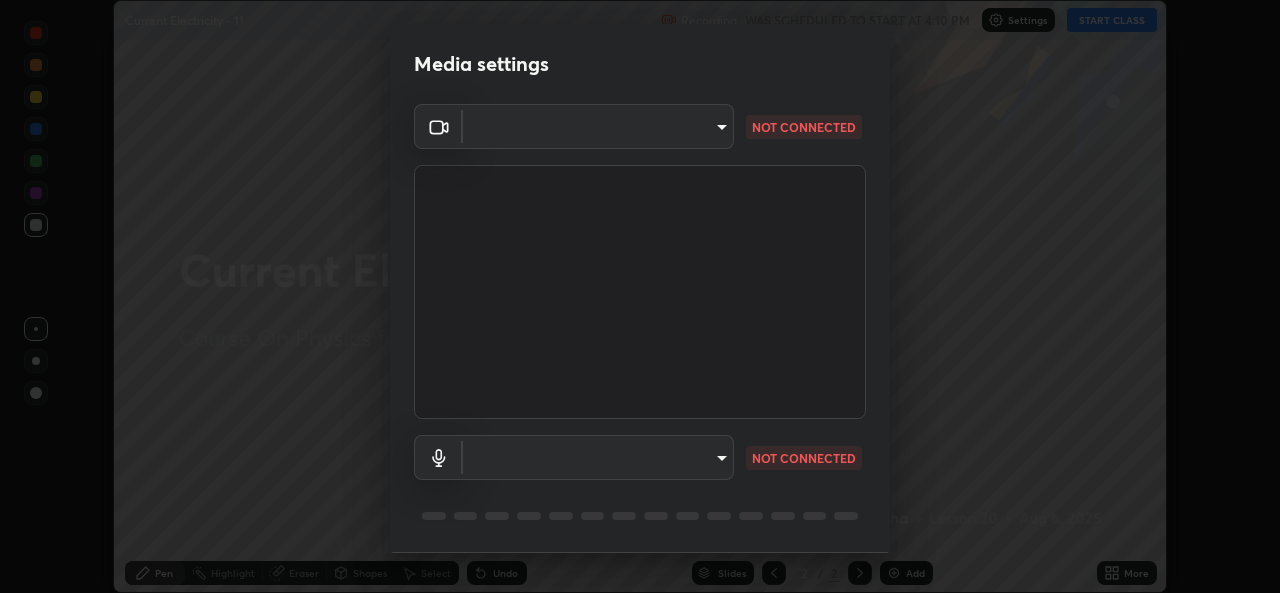 type on "9788daf0cbf52dd0d374ba9f0d4f11576c03820bc15fcf9a4a11f890b69d92bf" 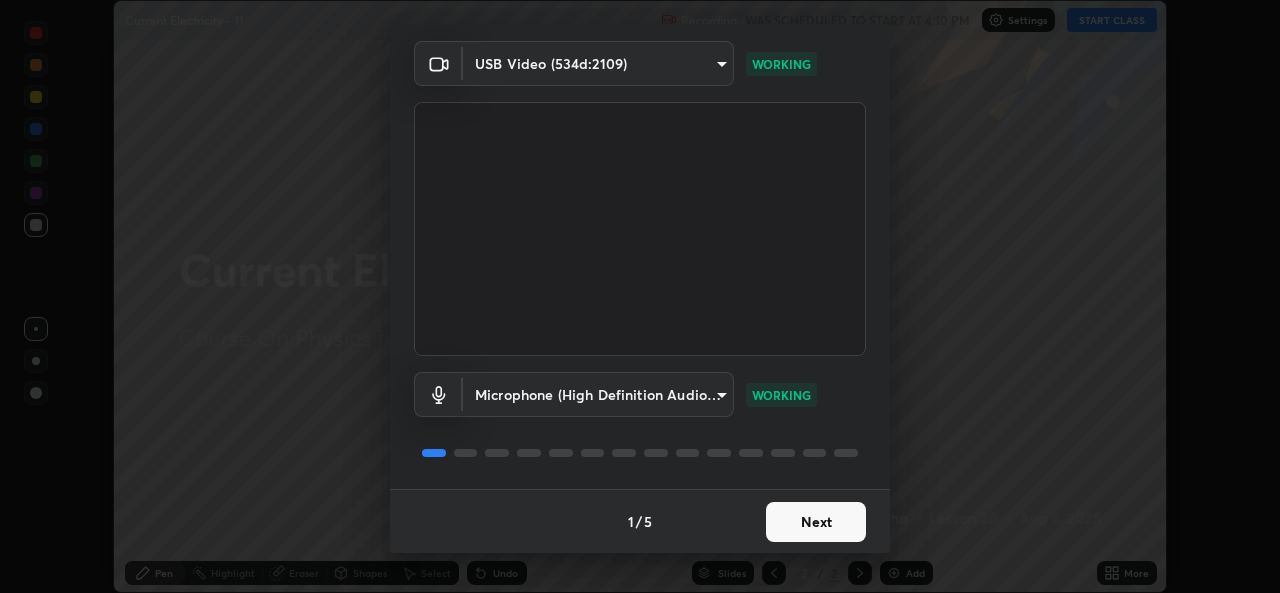 click on "Next" at bounding box center [816, 522] 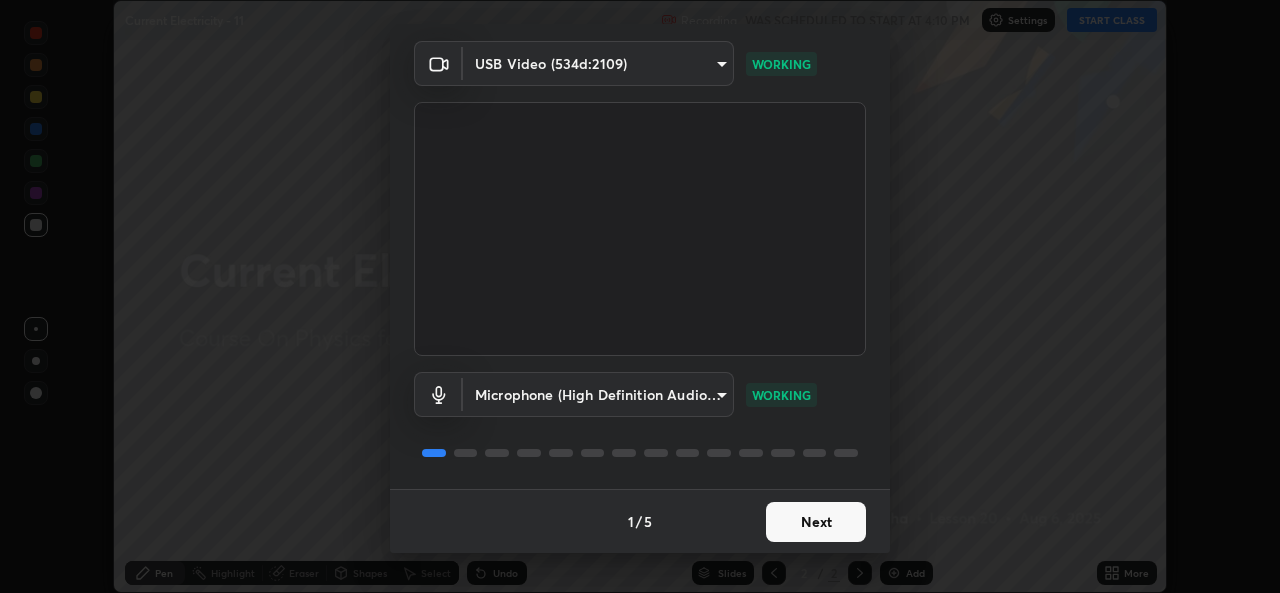 scroll, scrollTop: 0, scrollLeft: 0, axis: both 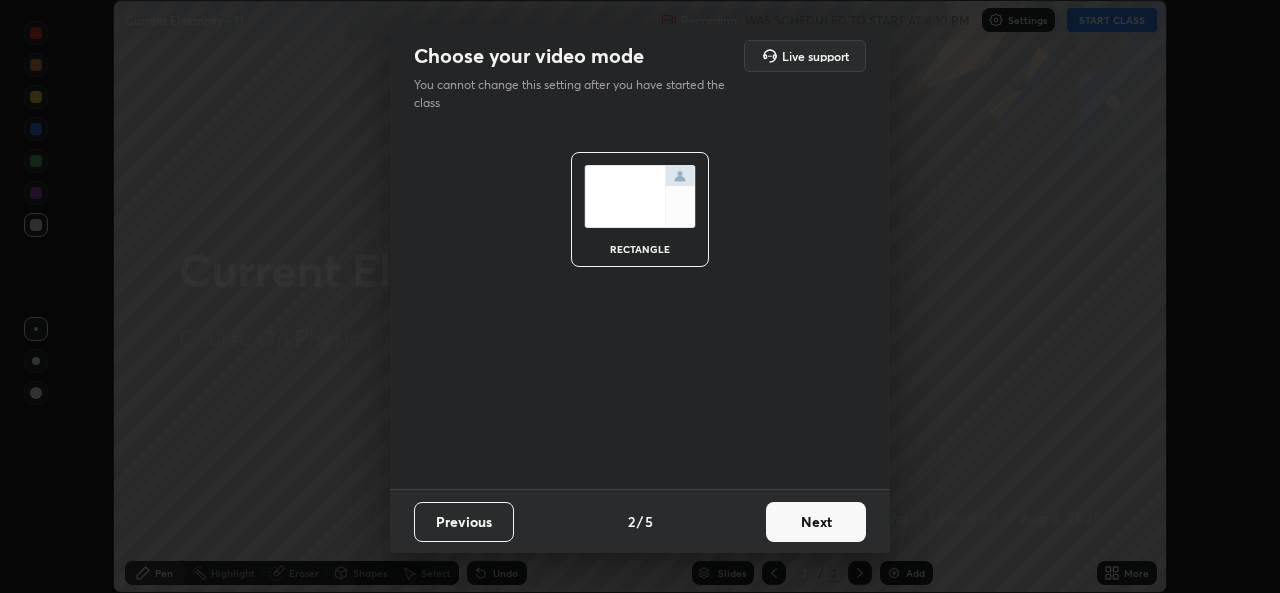 click on "Next" at bounding box center (816, 522) 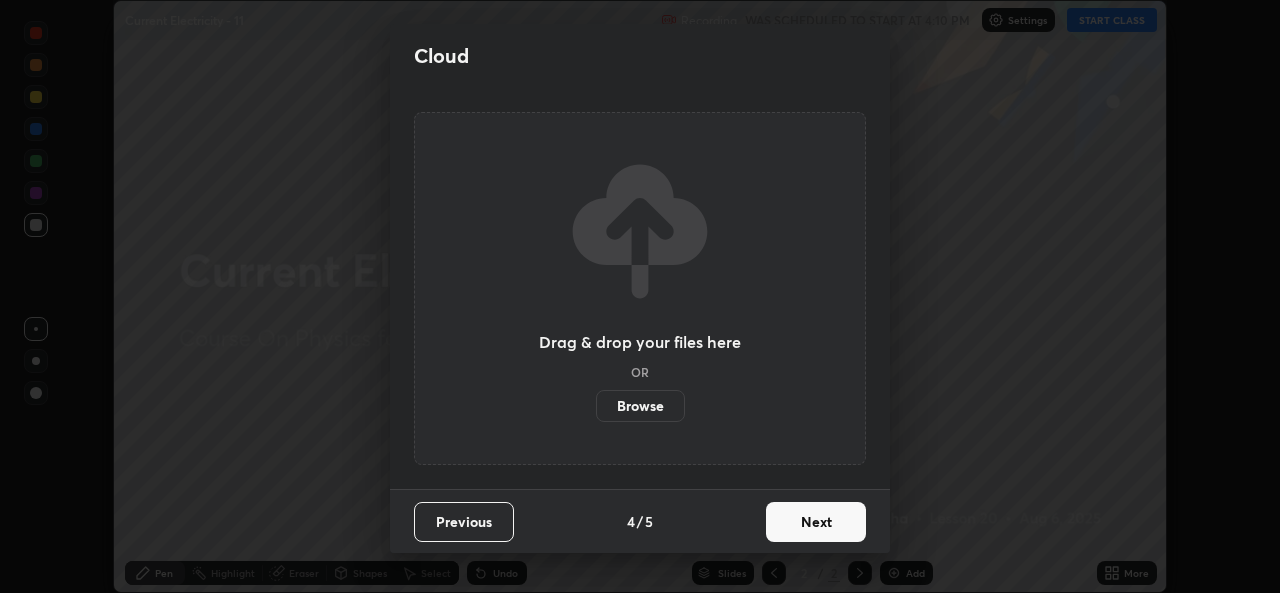 click on "Next" at bounding box center [816, 522] 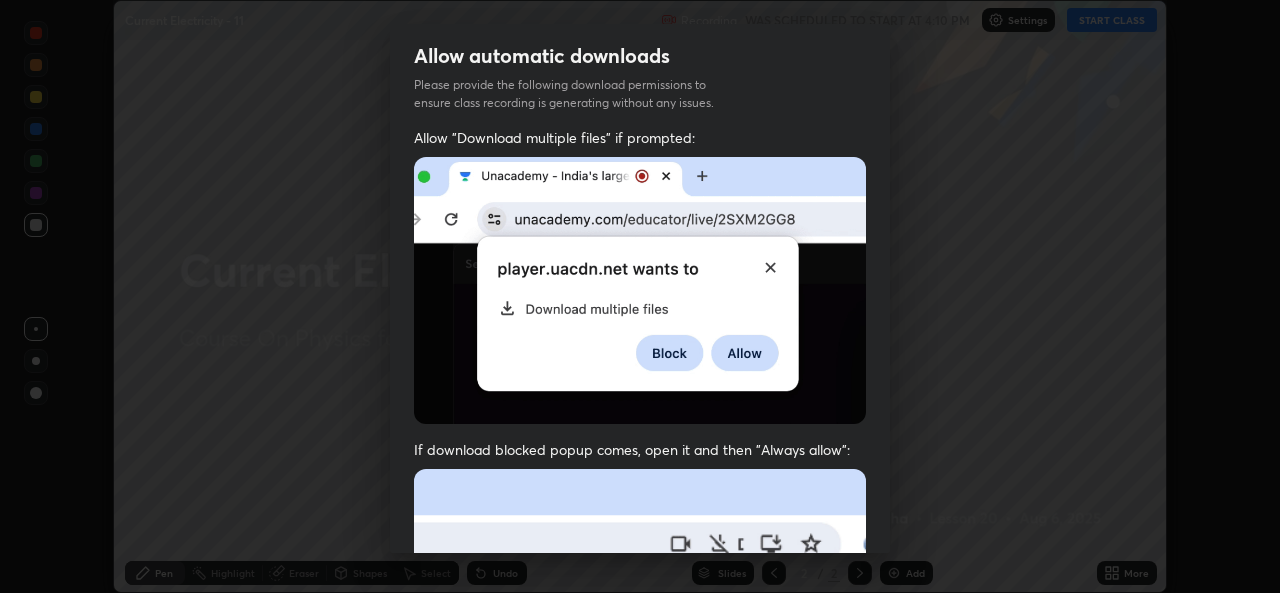 click at bounding box center [640, 687] 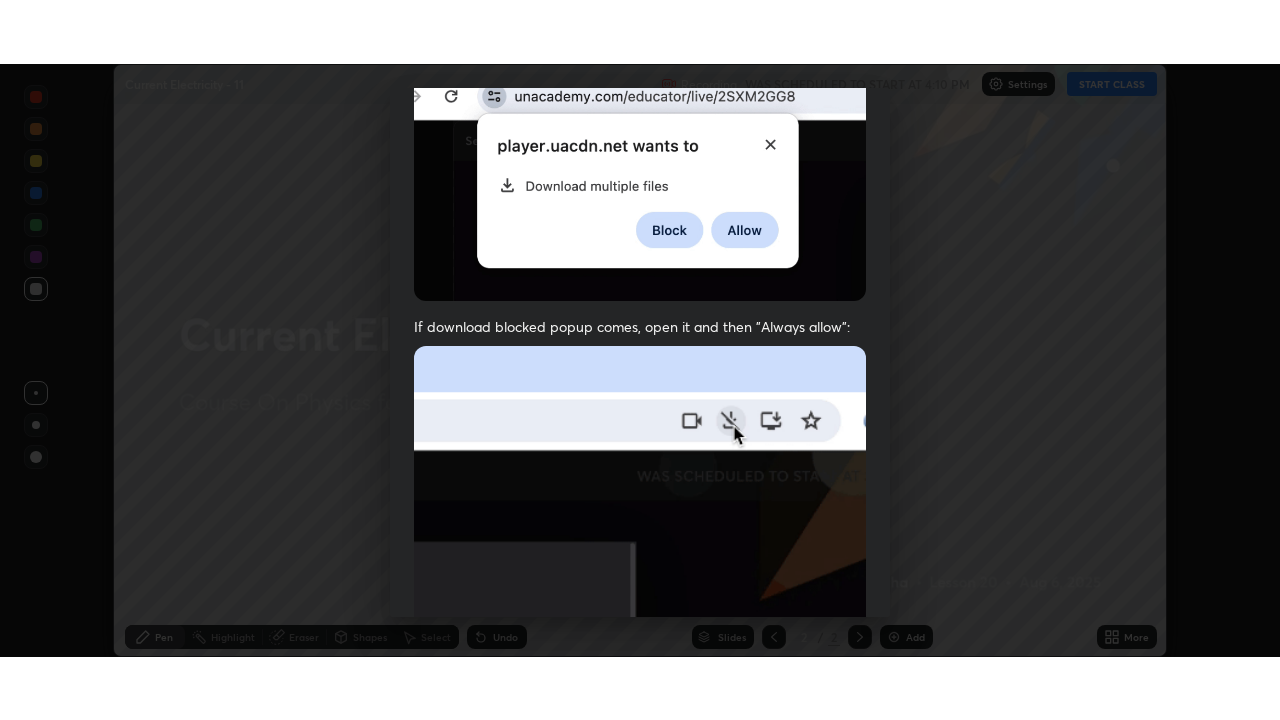 scroll, scrollTop: 471, scrollLeft: 0, axis: vertical 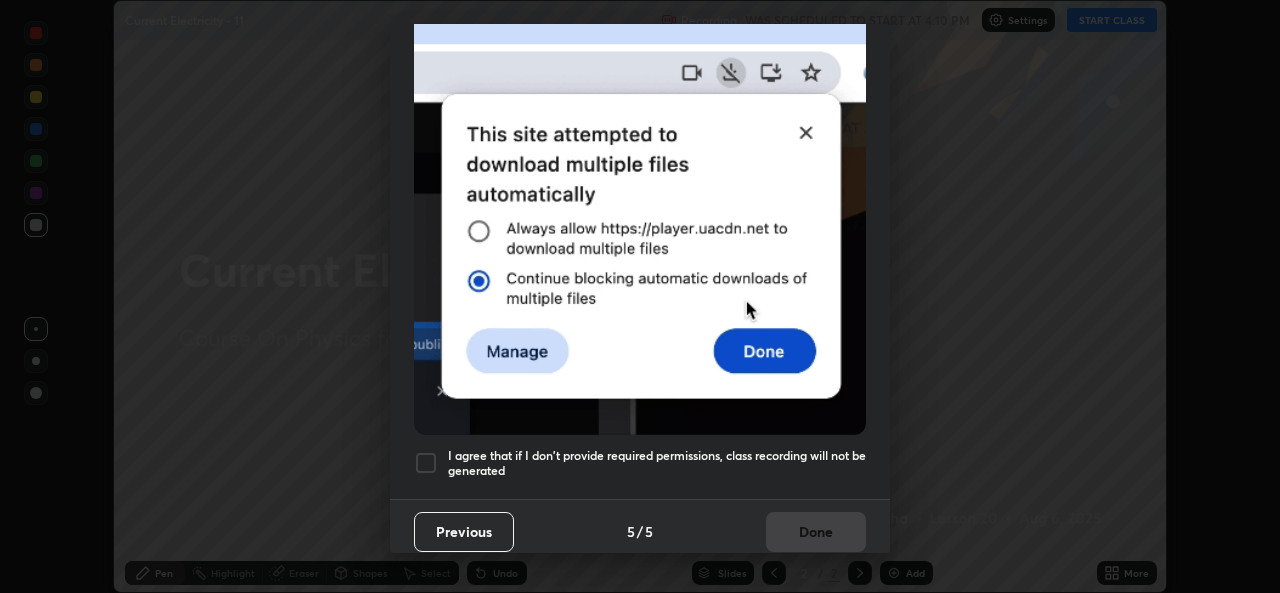 click on "I agree that if I don't provide required permissions, class recording will not be generated" at bounding box center [657, 463] 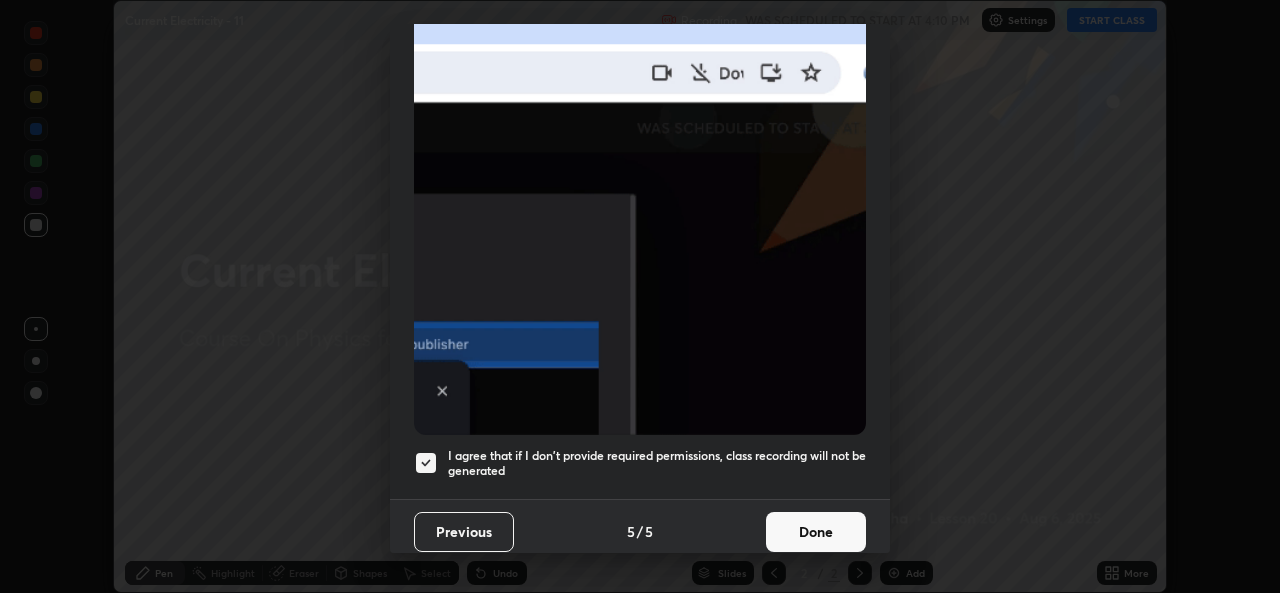 click on "Done" at bounding box center [816, 532] 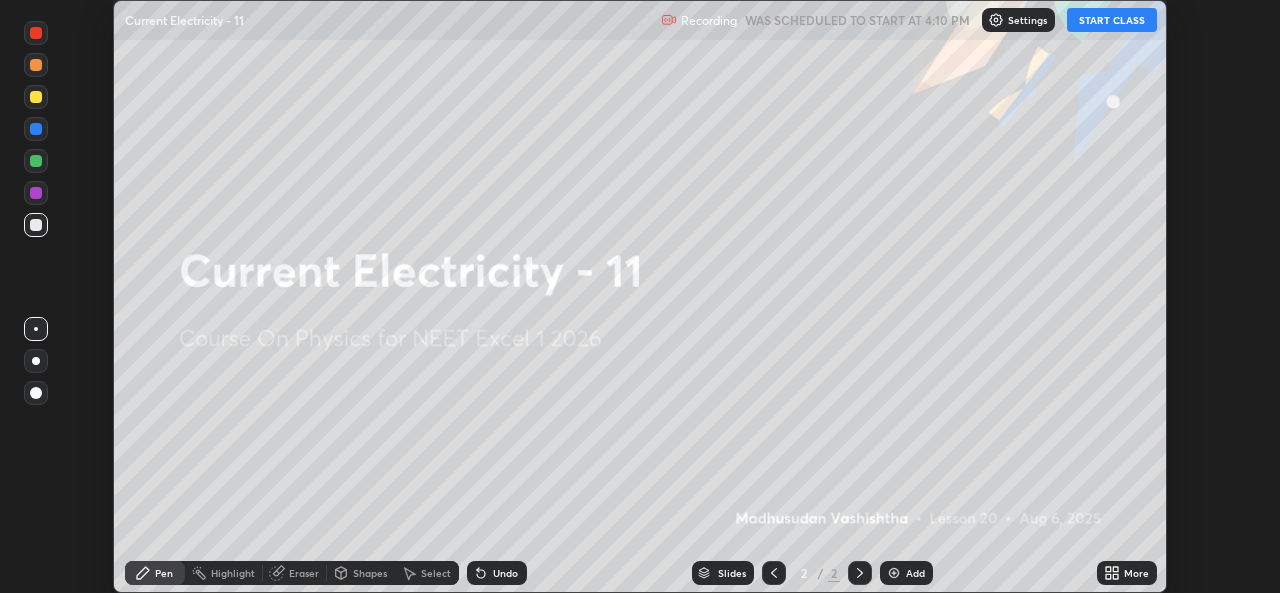 click on "START CLASS" at bounding box center (1112, 20) 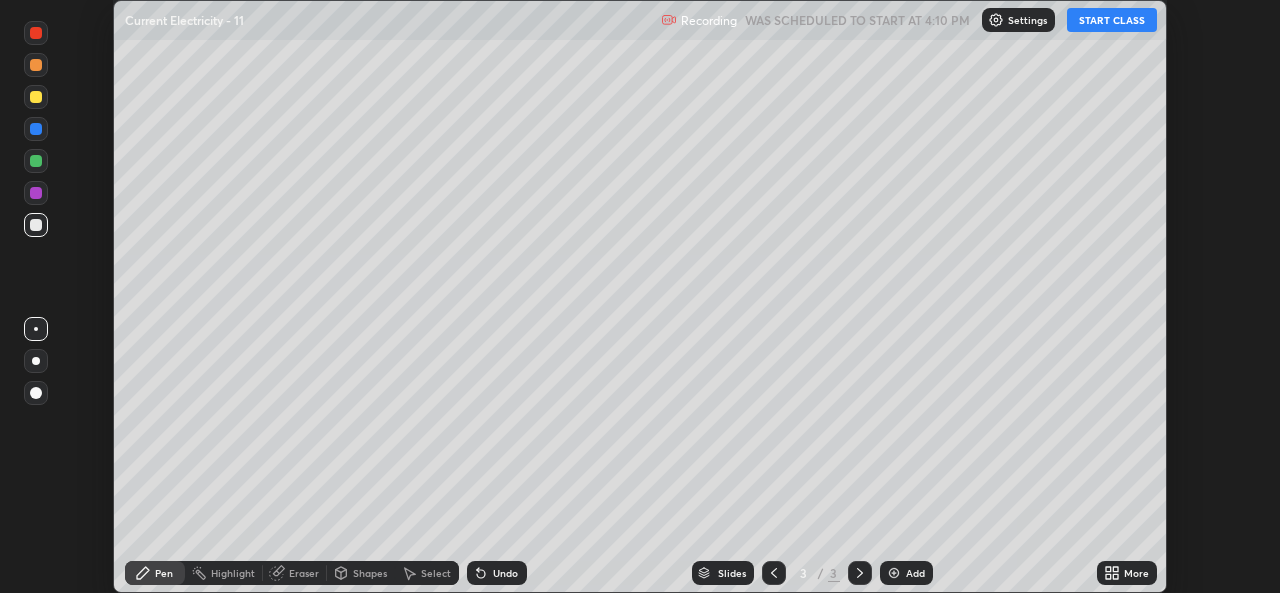 click on "More" at bounding box center (1136, 573) 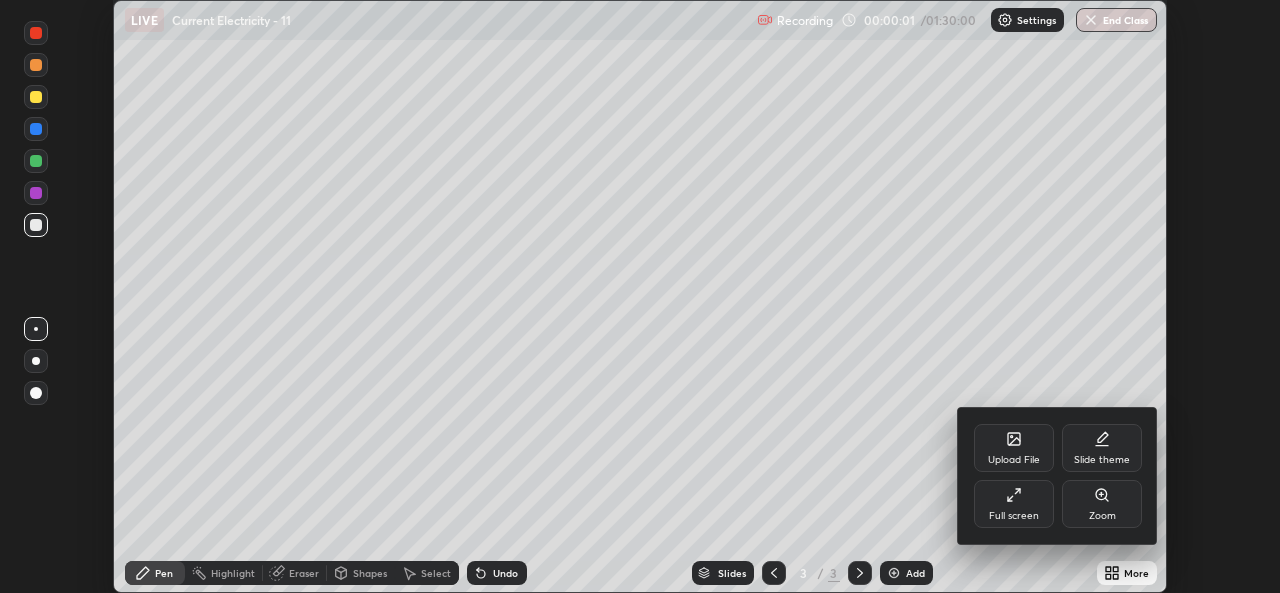click 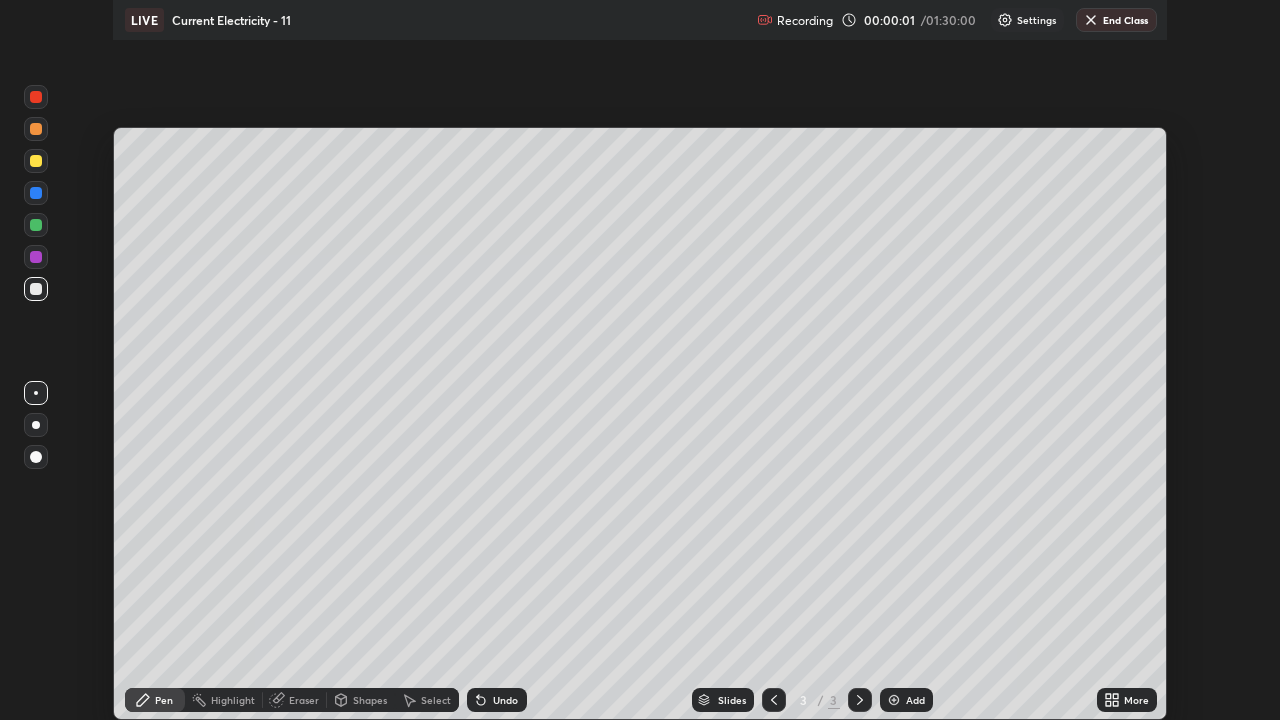 scroll, scrollTop: 99280, scrollLeft: 98720, axis: both 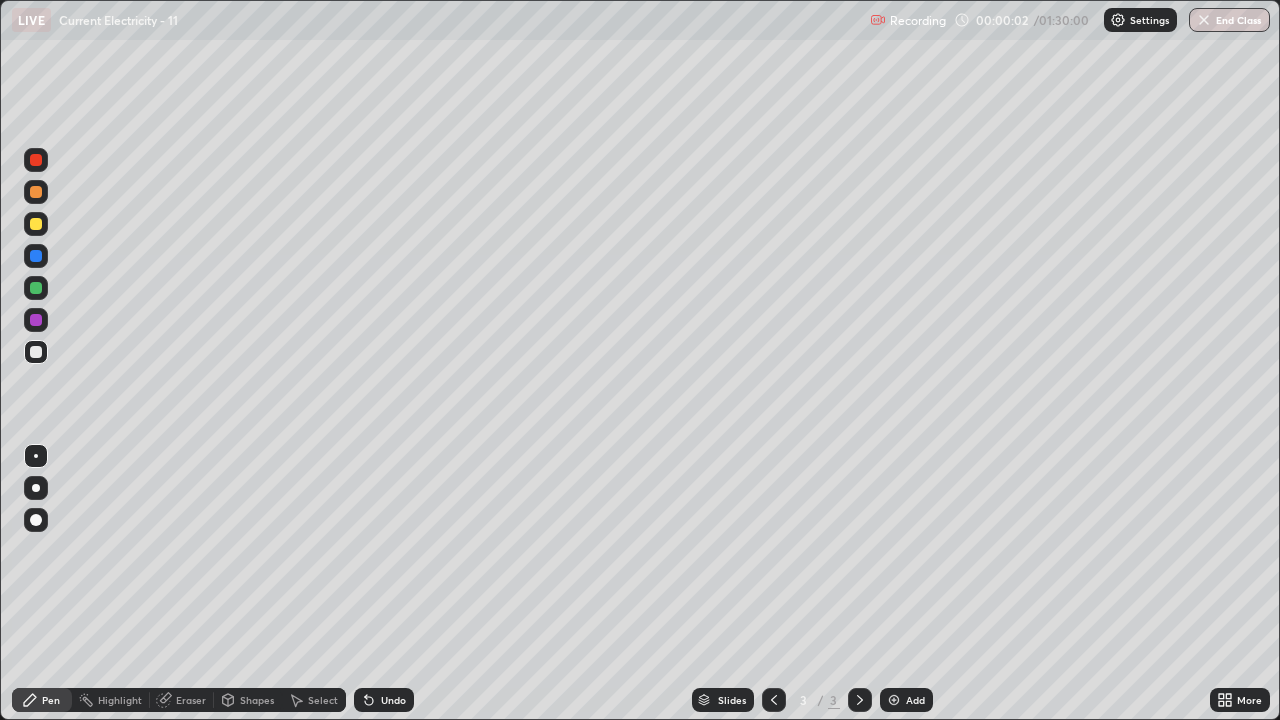 click at bounding box center [894, 700] 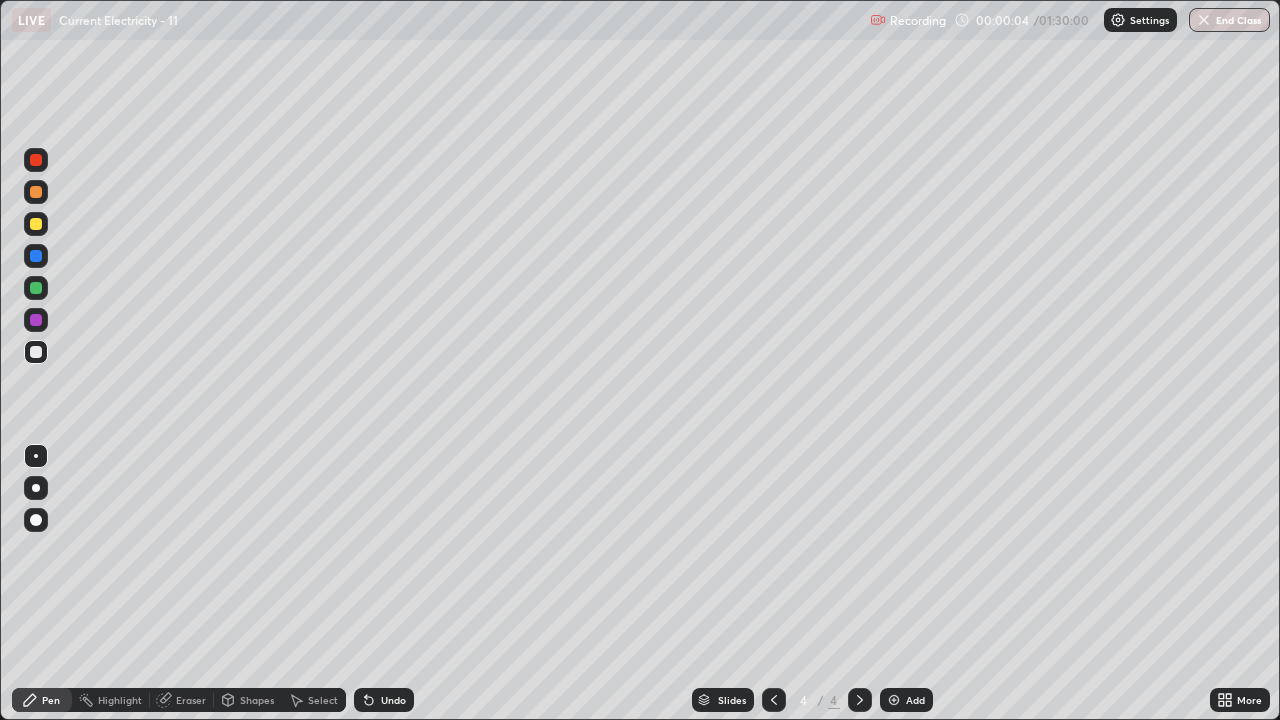click 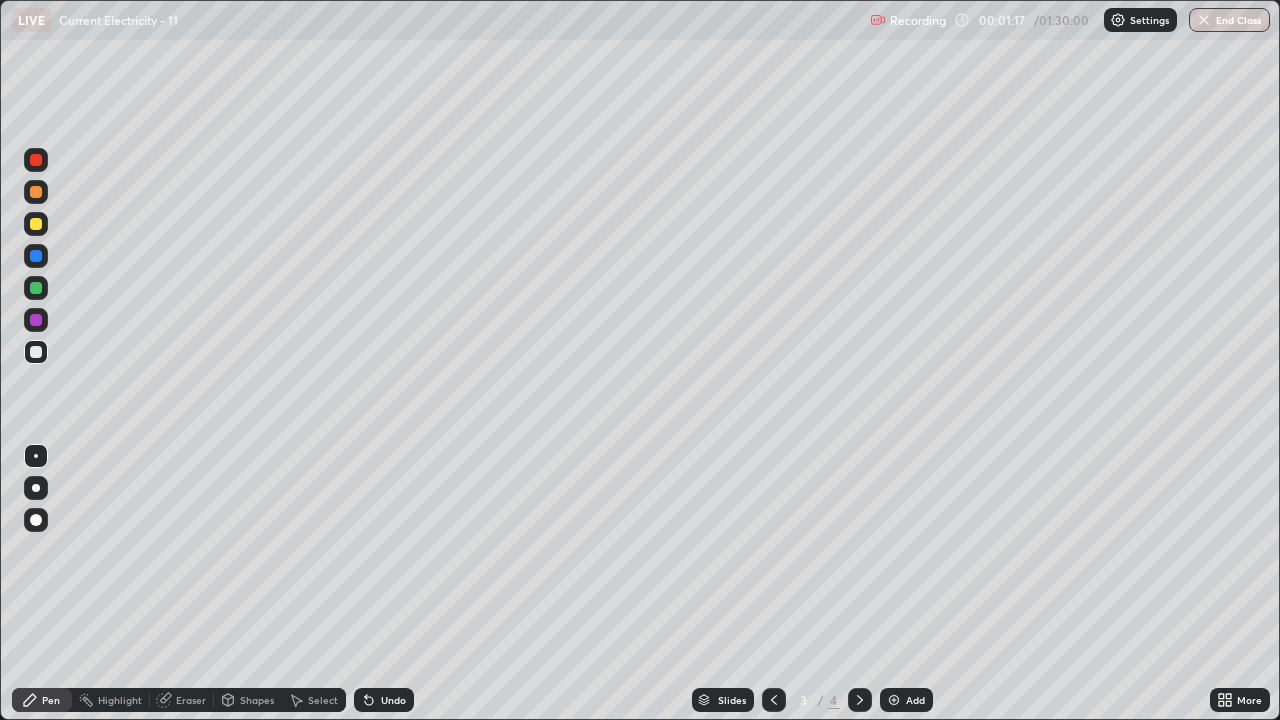 click at bounding box center (36, 224) 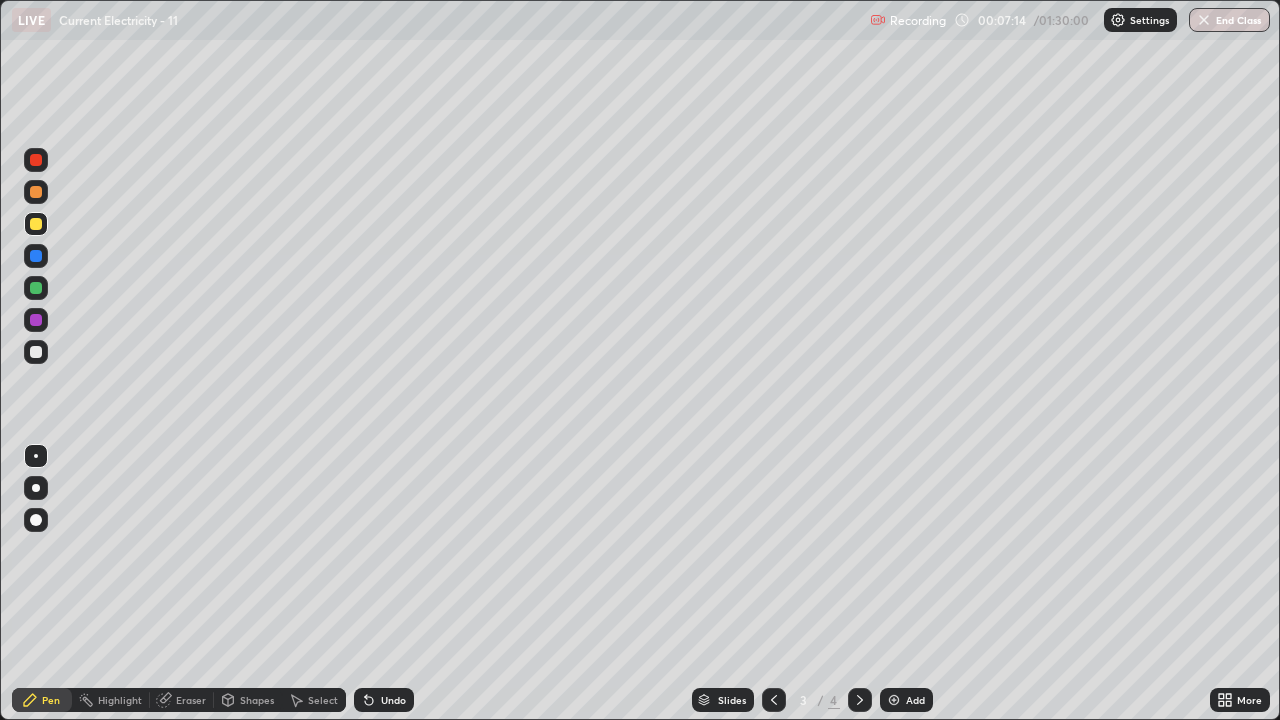 click on "Eraser" at bounding box center (191, 700) 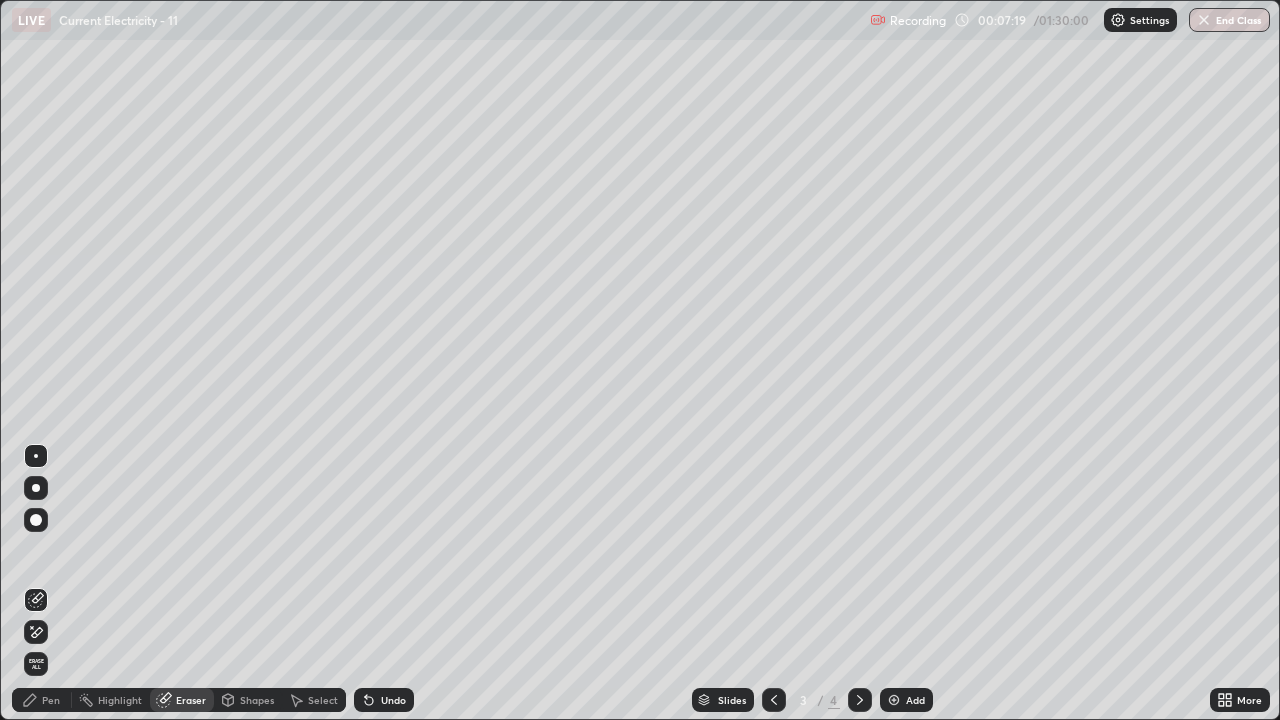 click on "Pen" at bounding box center [51, 700] 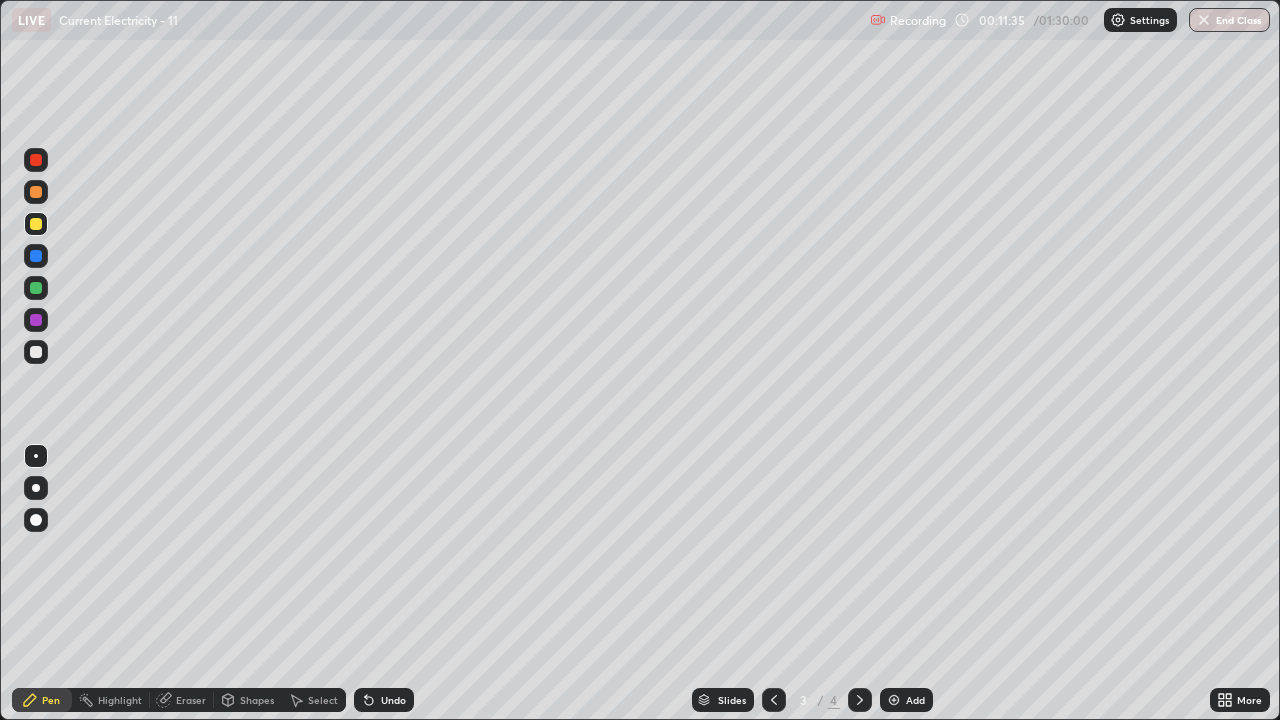 click on "Eraser" at bounding box center [191, 700] 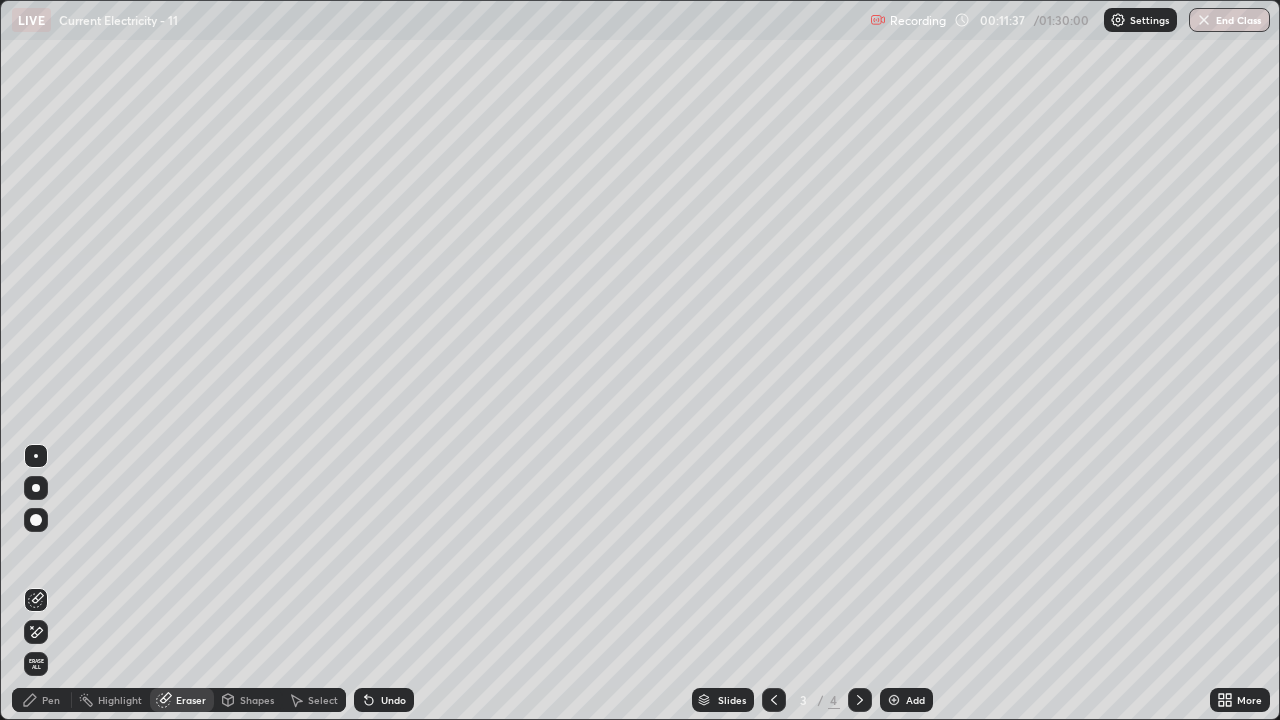 click on "Pen" at bounding box center [51, 700] 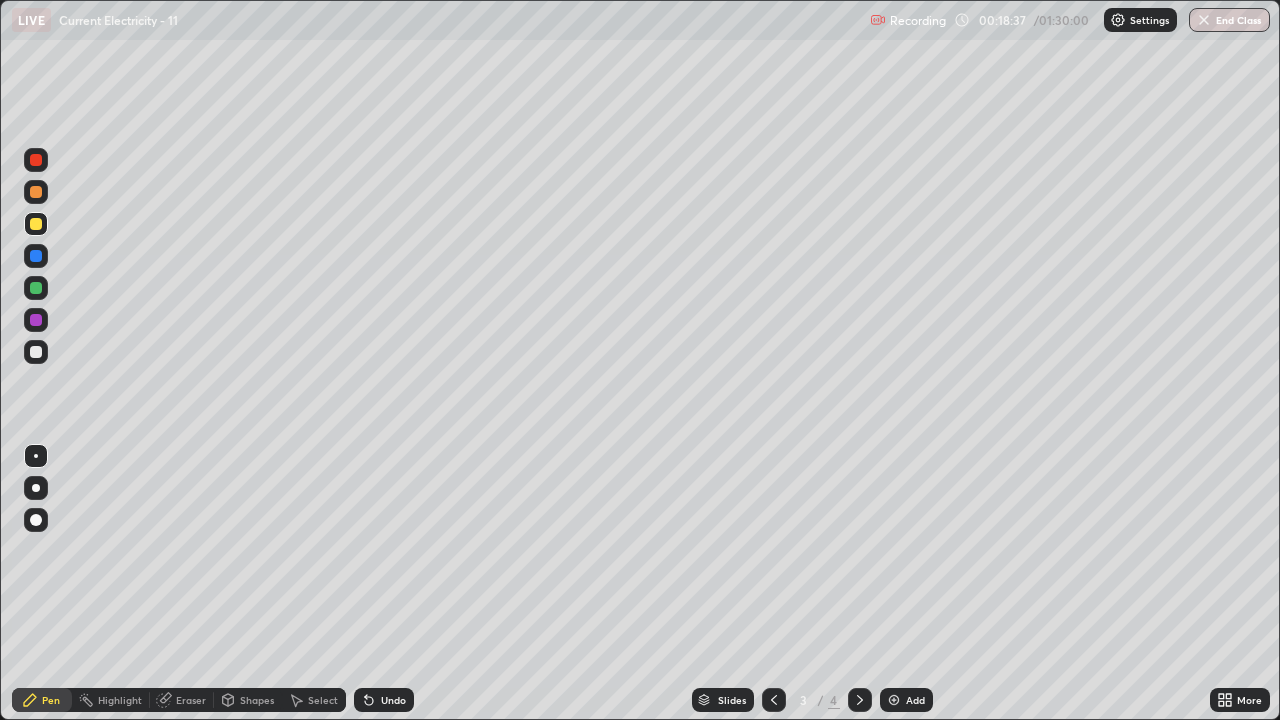 click on "Eraser" at bounding box center [191, 700] 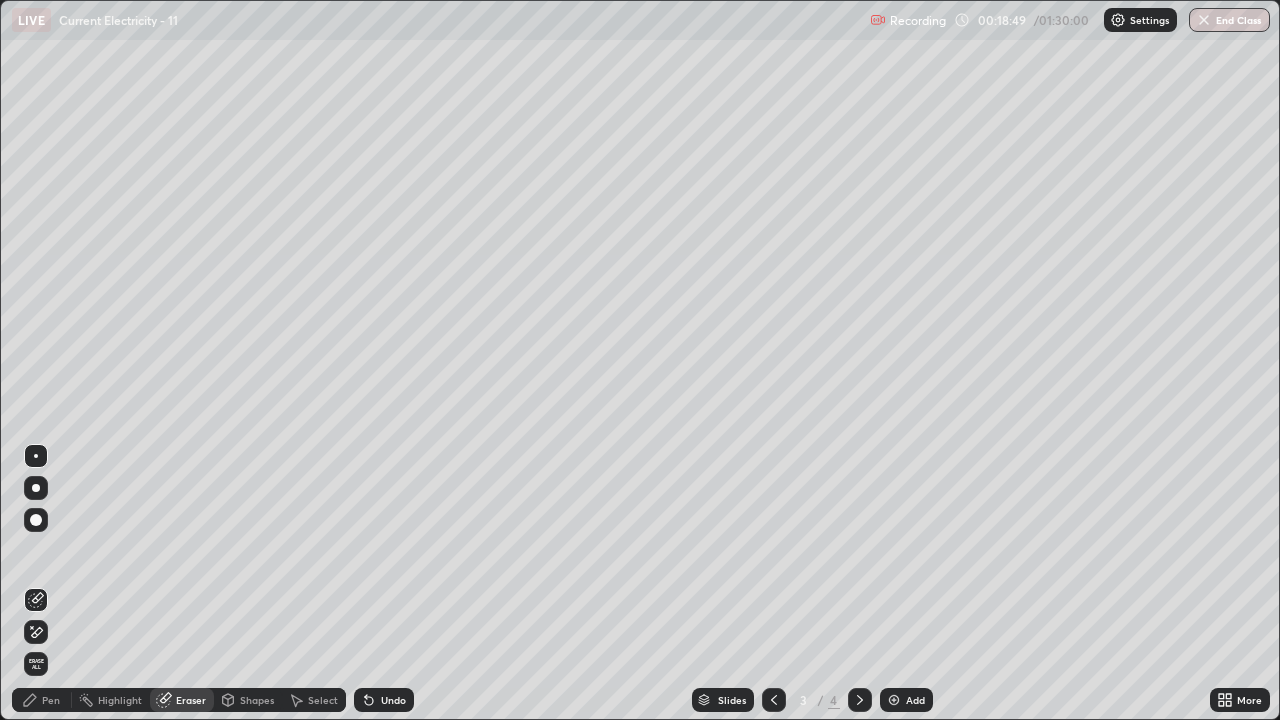 click on "Pen" at bounding box center (42, 700) 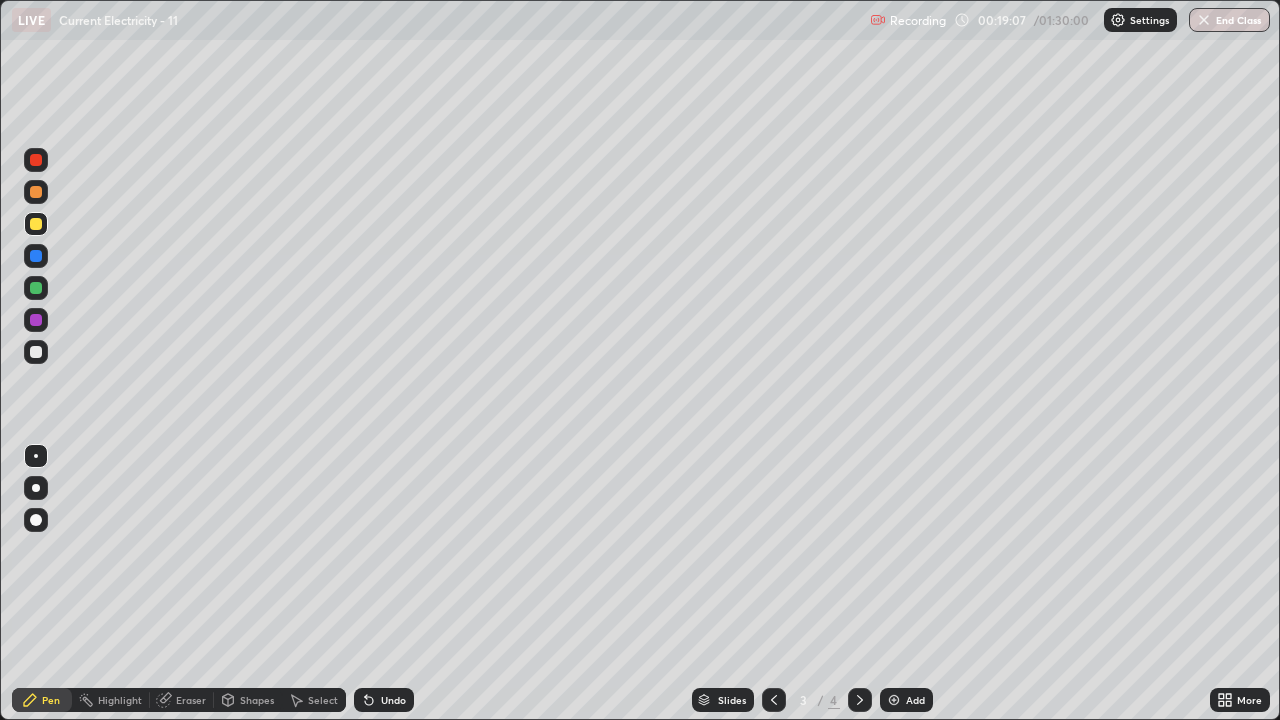 click on "Eraser" at bounding box center [191, 700] 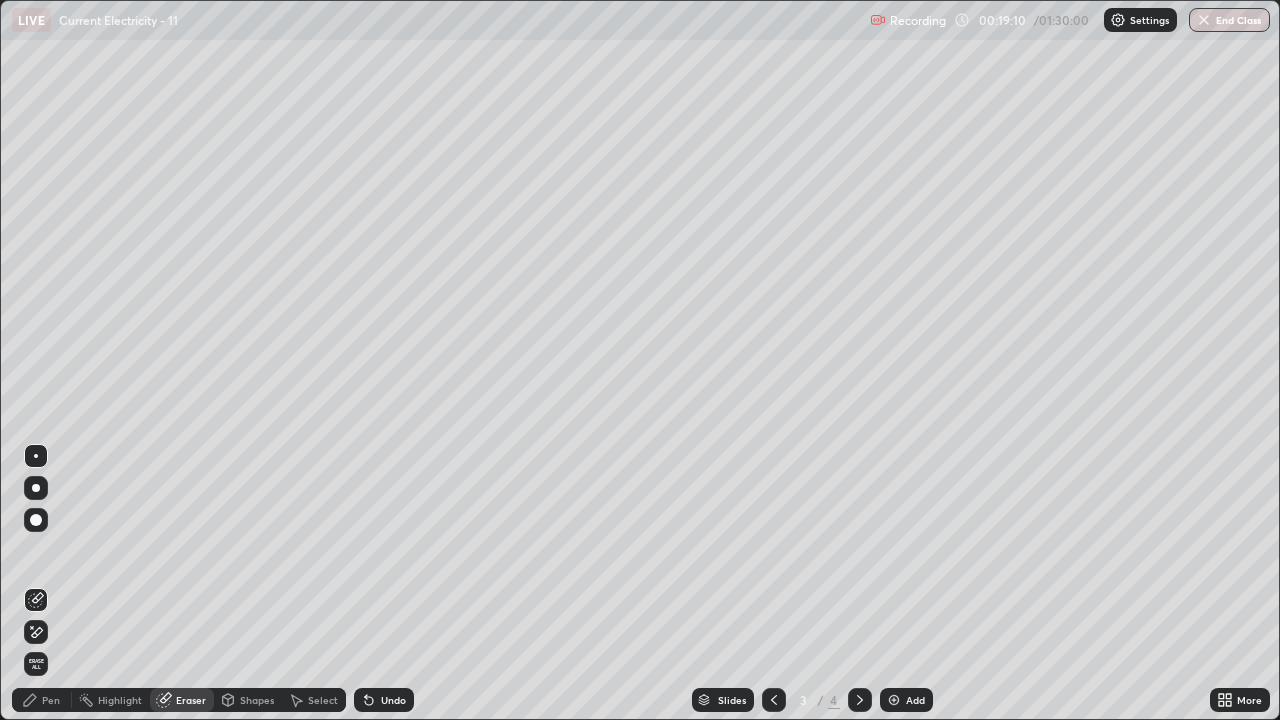 click on "Pen" at bounding box center [51, 700] 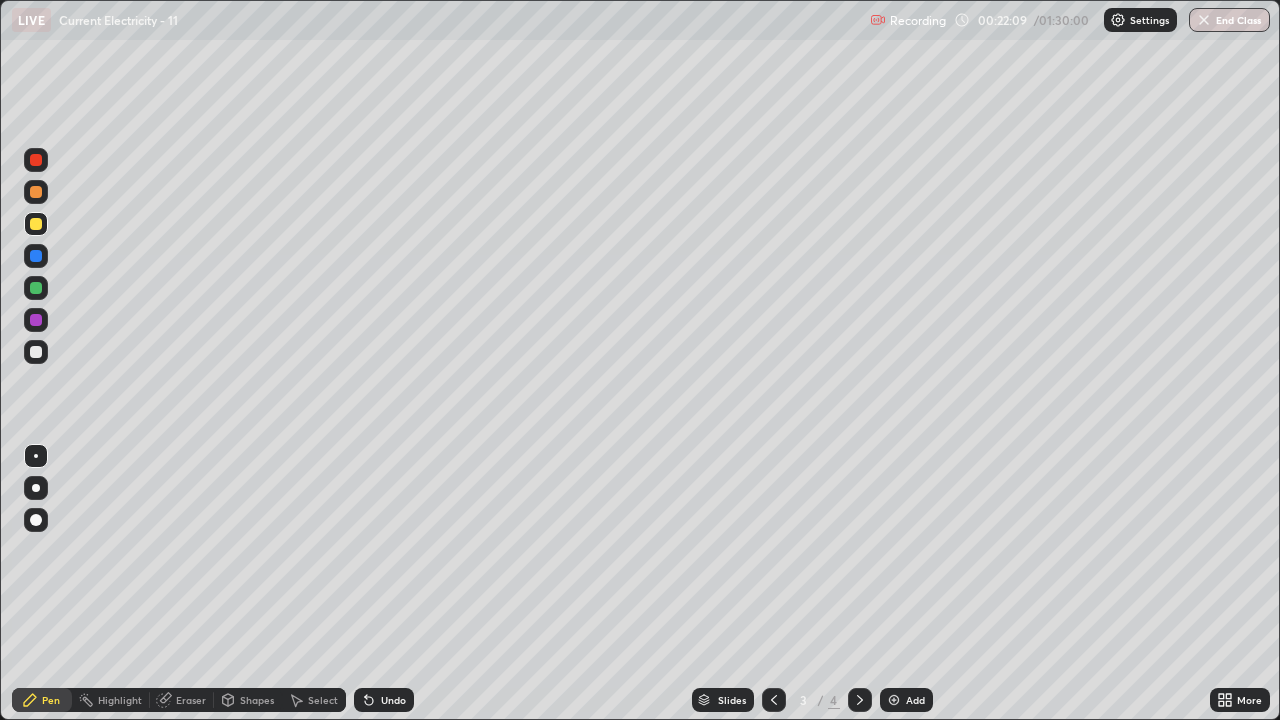 click 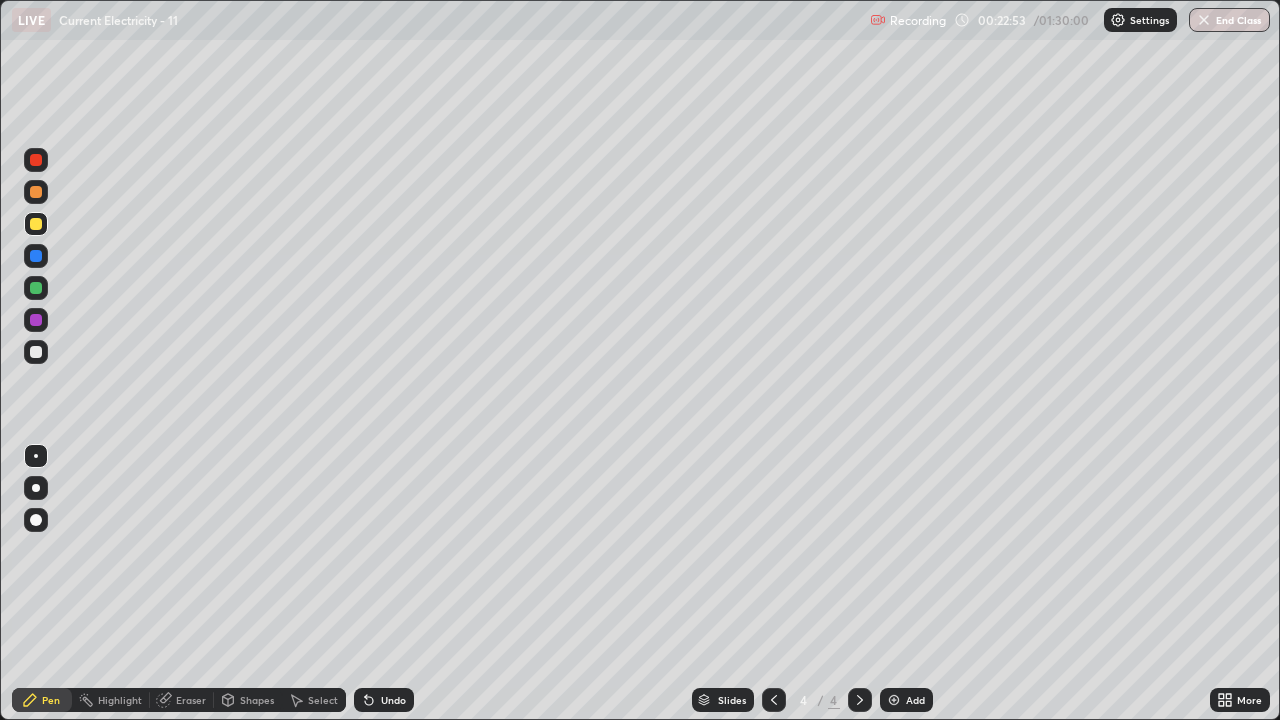 click on "Eraser" at bounding box center [191, 700] 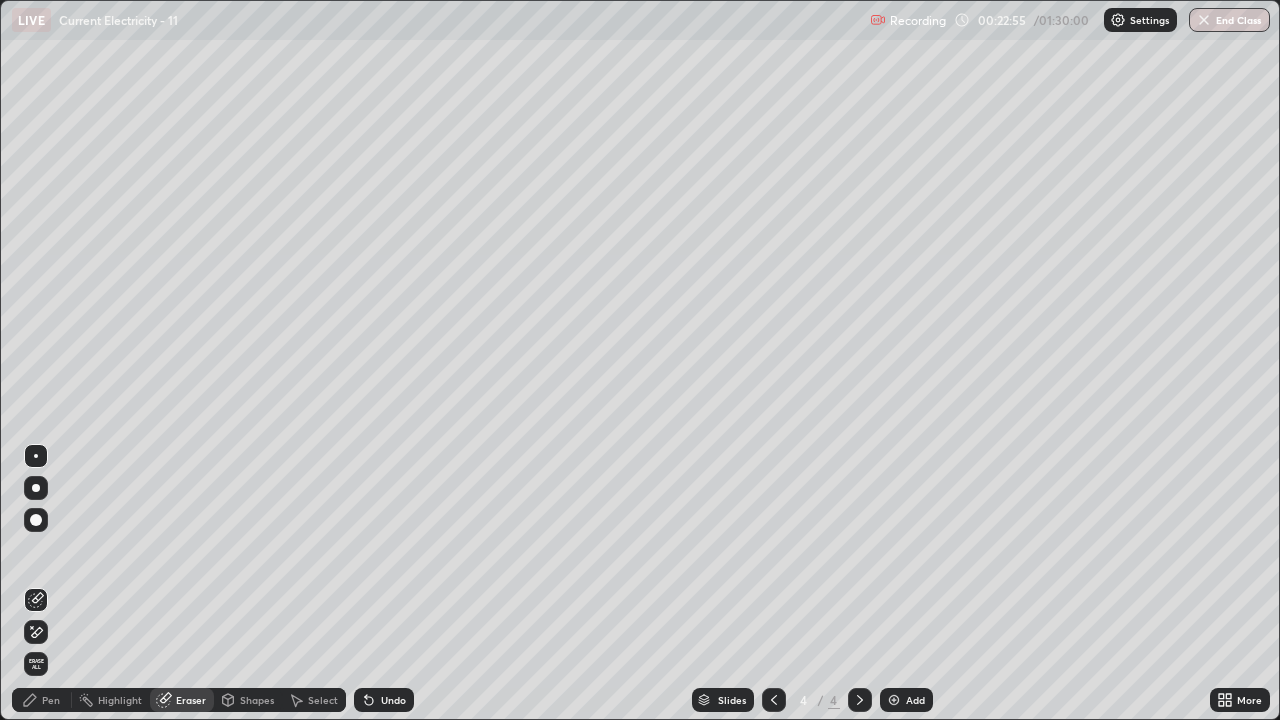 click on "Pen" at bounding box center (42, 700) 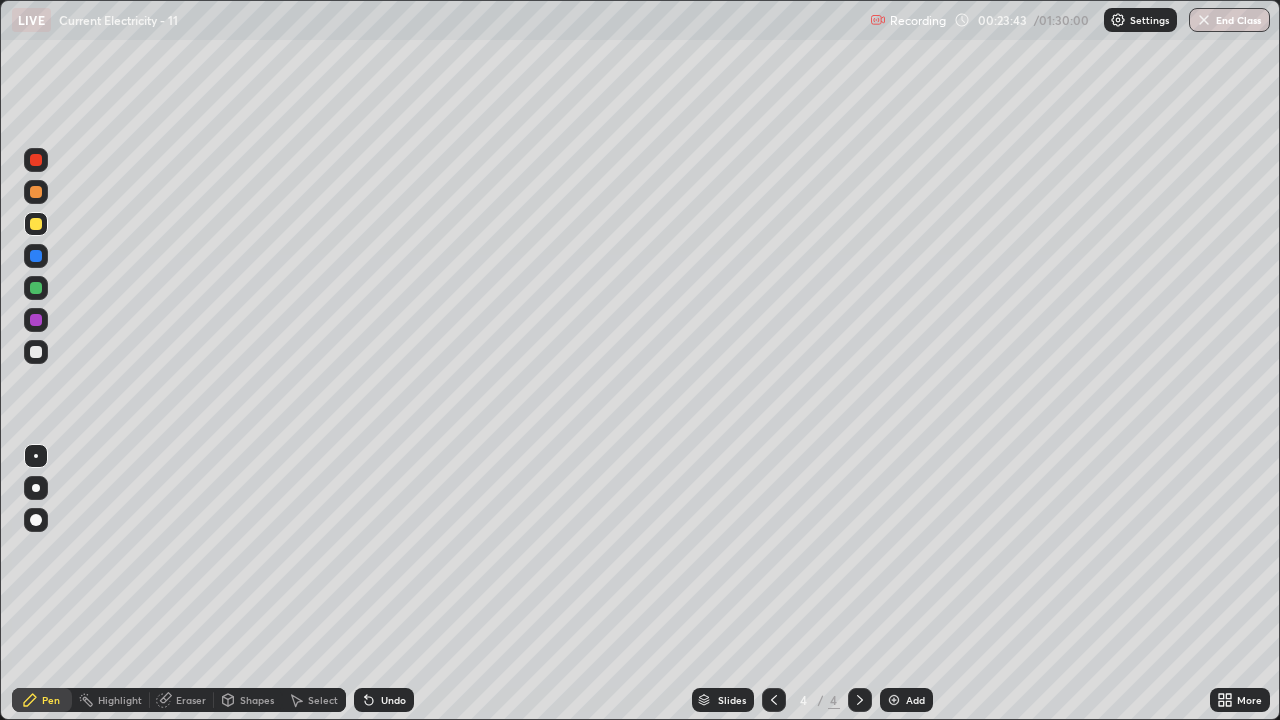 click on "Eraser" at bounding box center [191, 700] 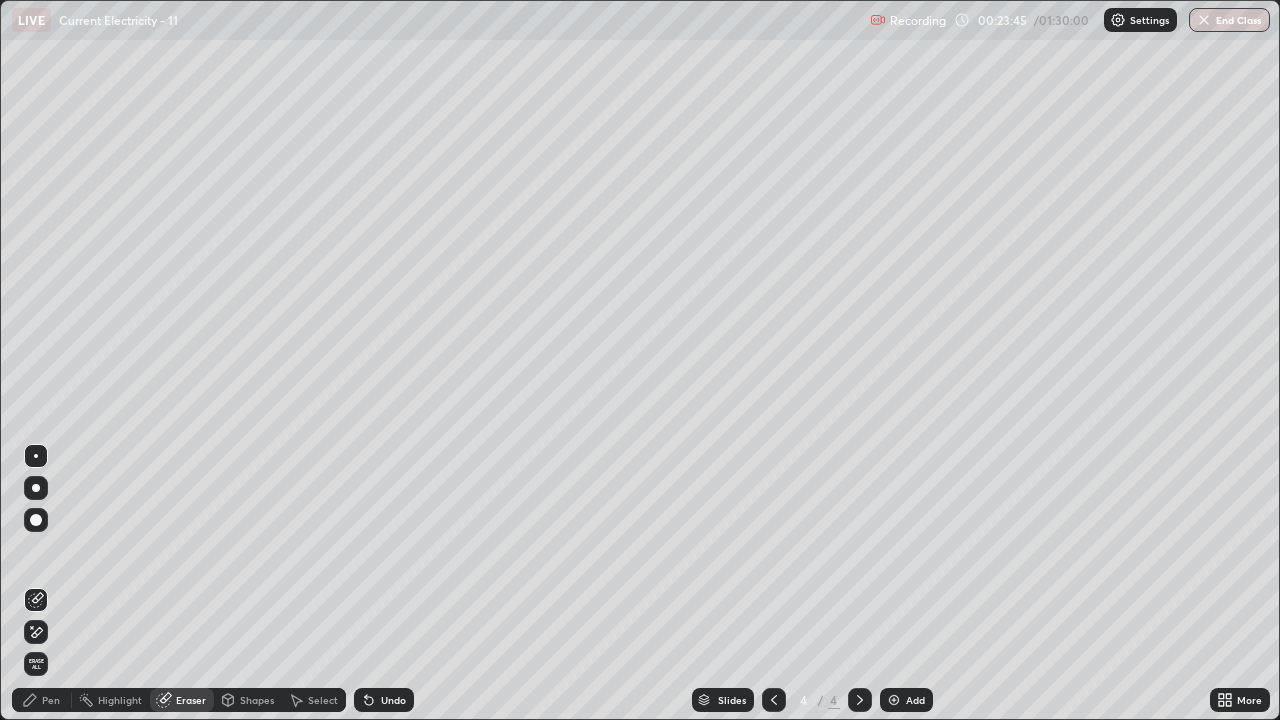 click on "Pen" at bounding box center [51, 700] 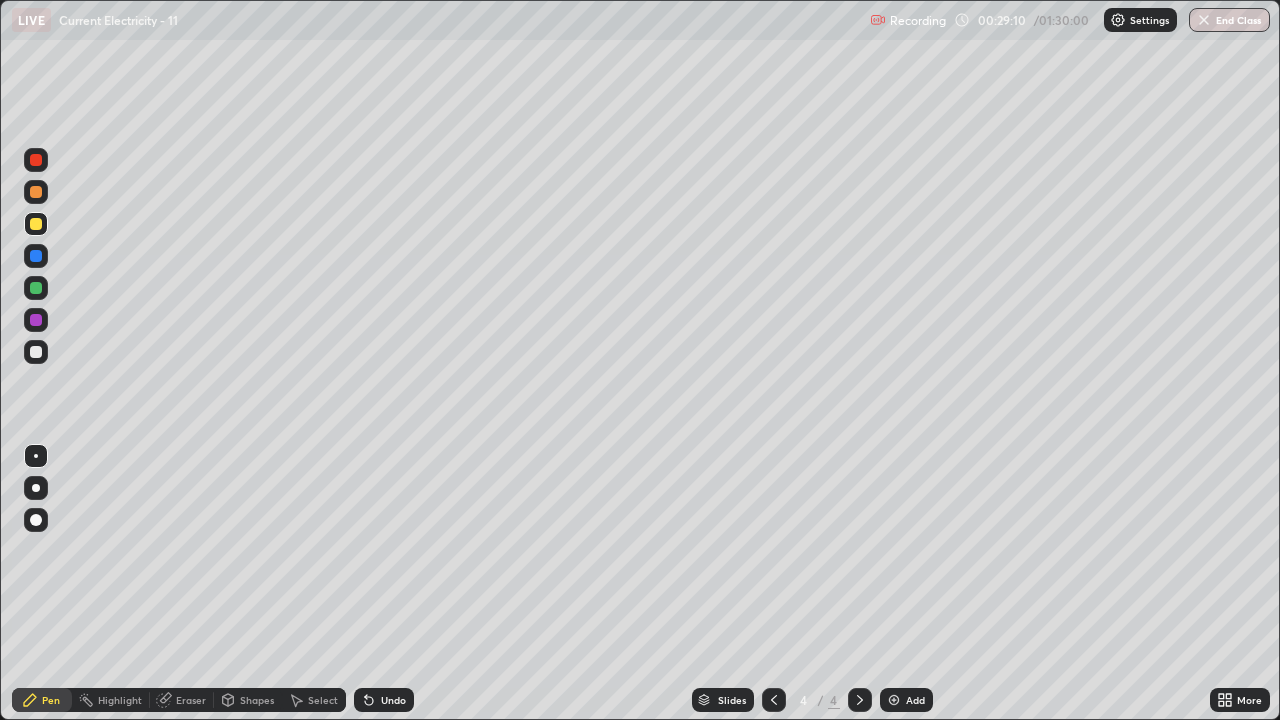 click on "Eraser" at bounding box center (191, 700) 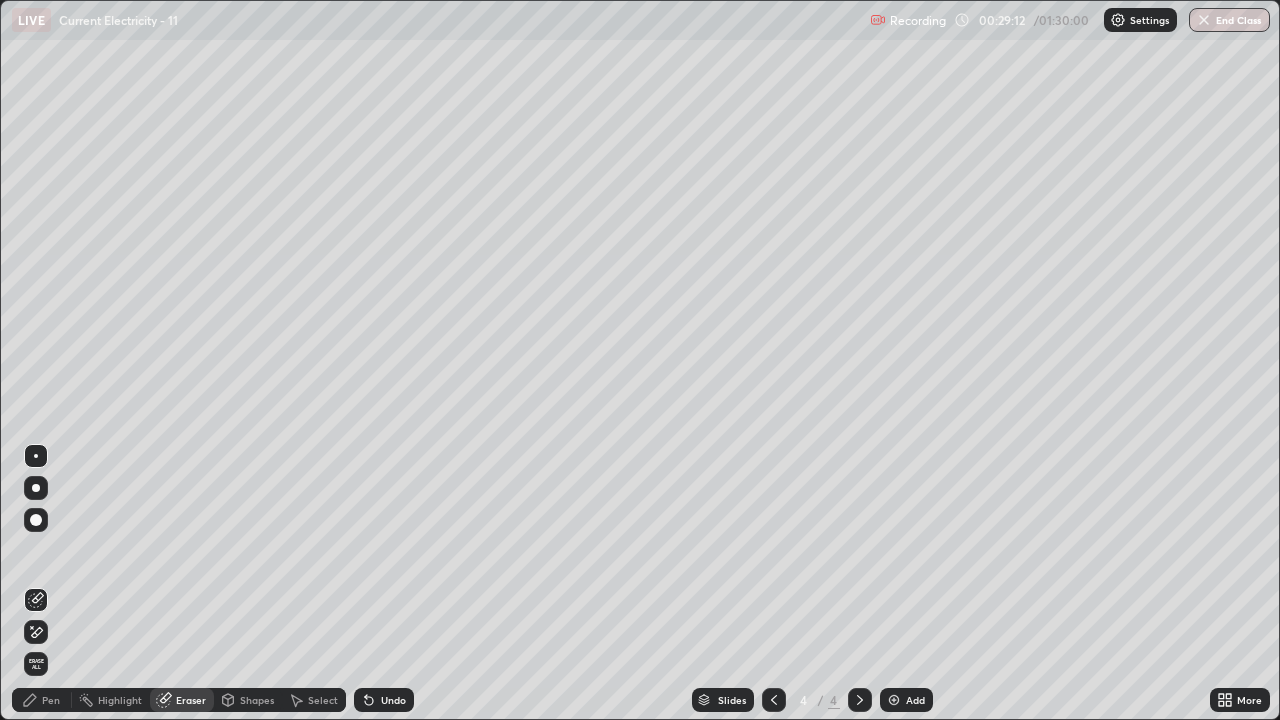 click on "Pen" at bounding box center (42, 700) 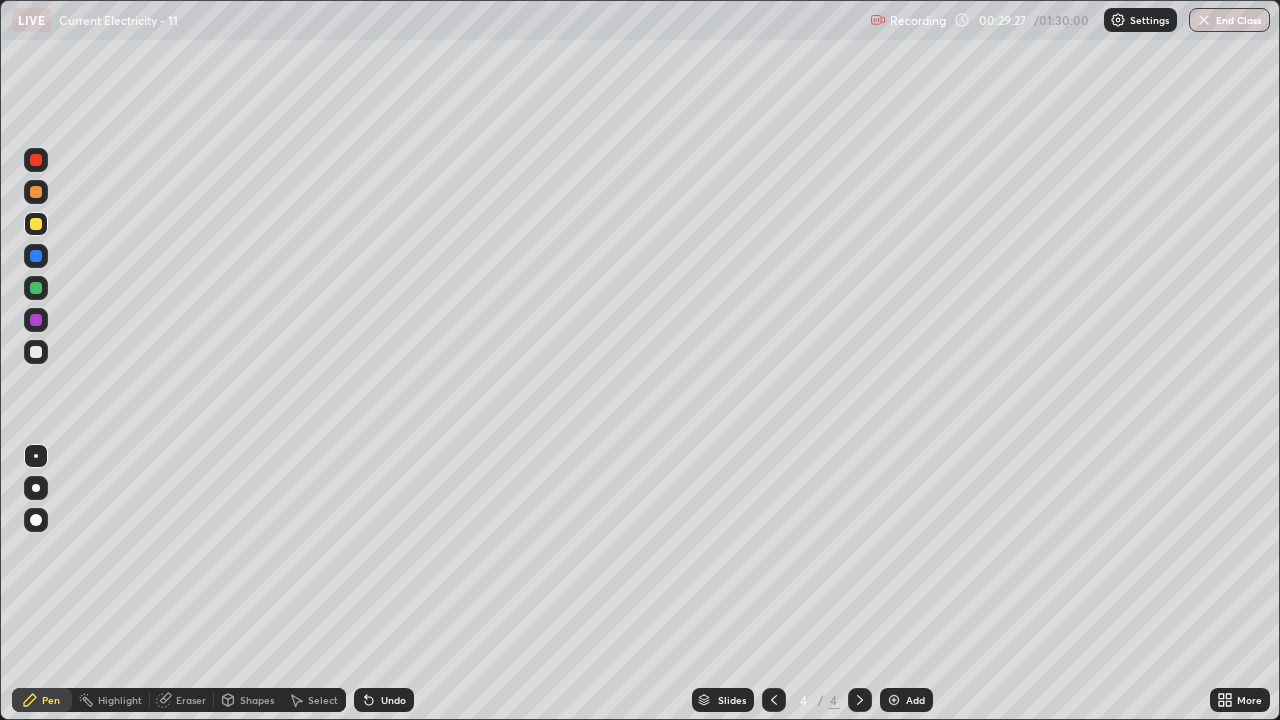 click on "Add" at bounding box center (906, 700) 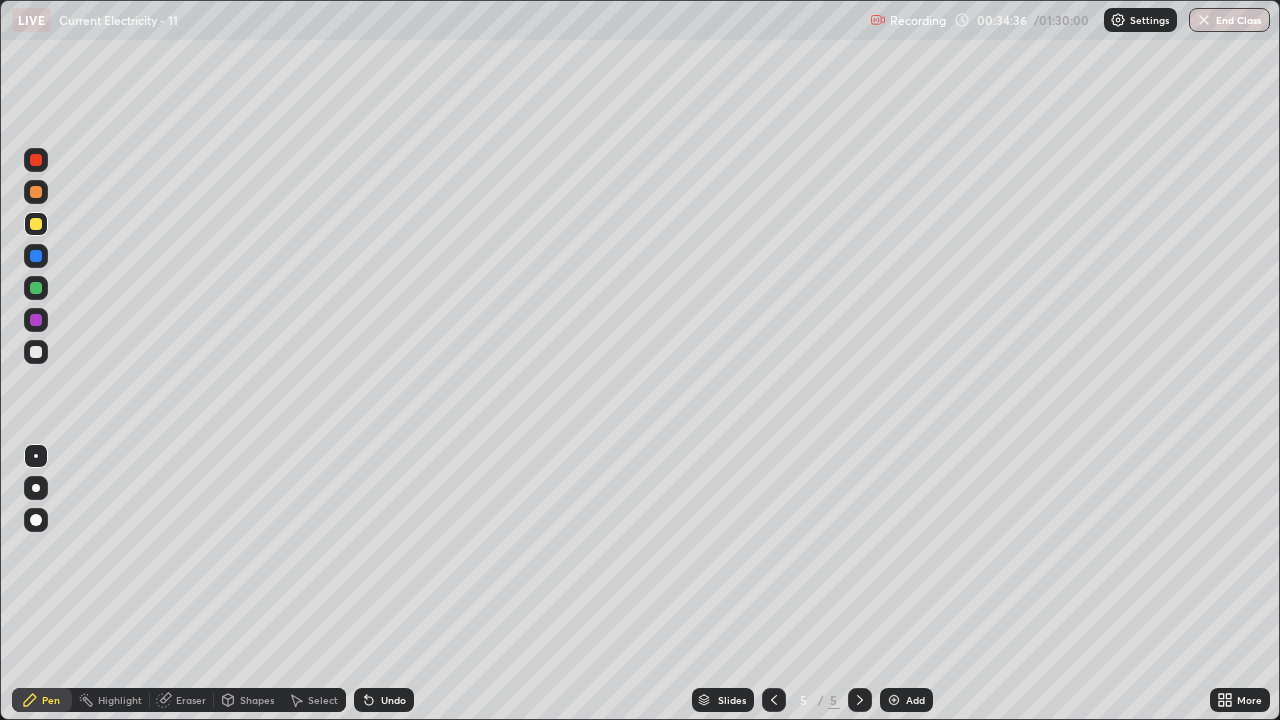 click on "Eraser" at bounding box center (191, 700) 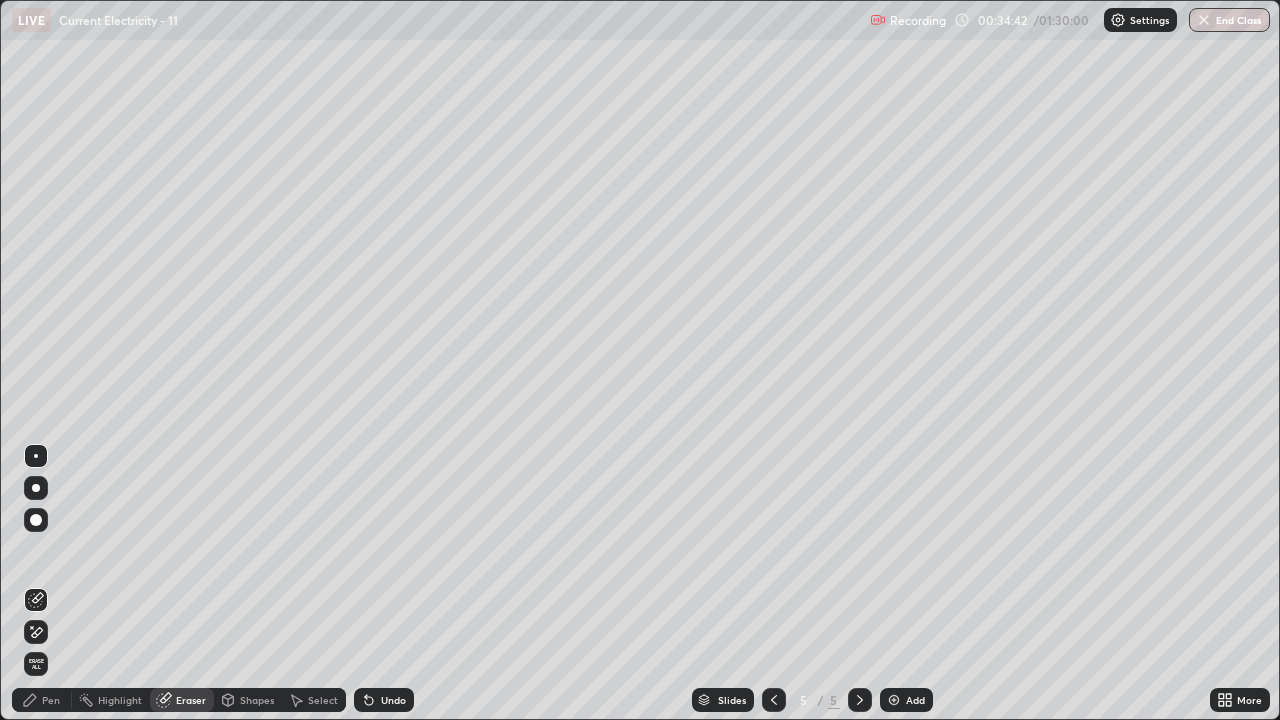 click on "Pen" at bounding box center (51, 700) 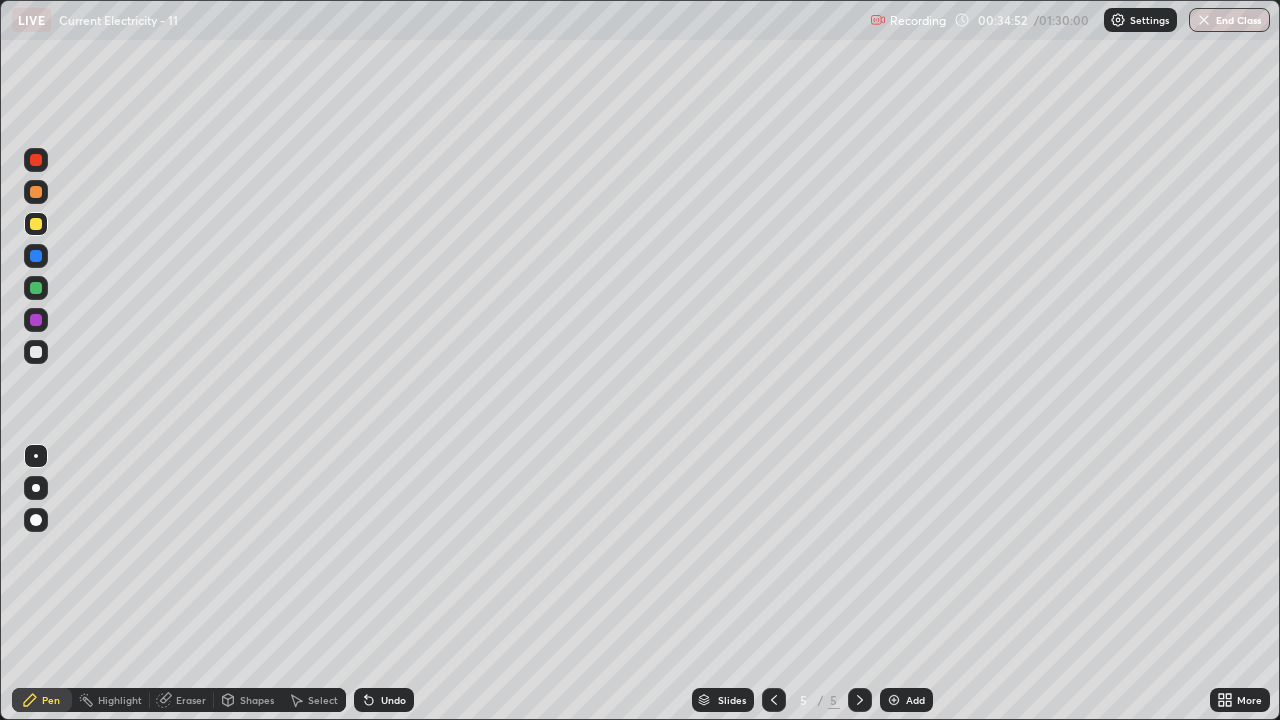 click on "Eraser" at bounding box center [191, 700] 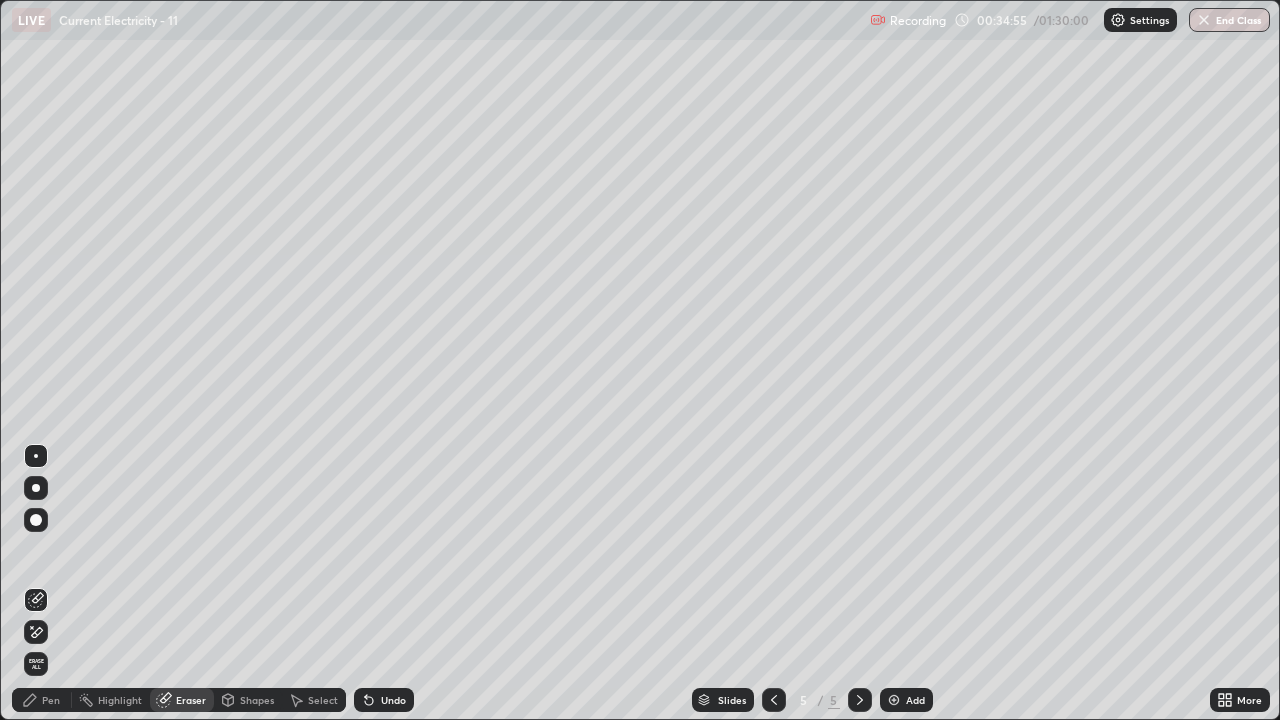 click on "Pen" at bounding box center (42, 700) 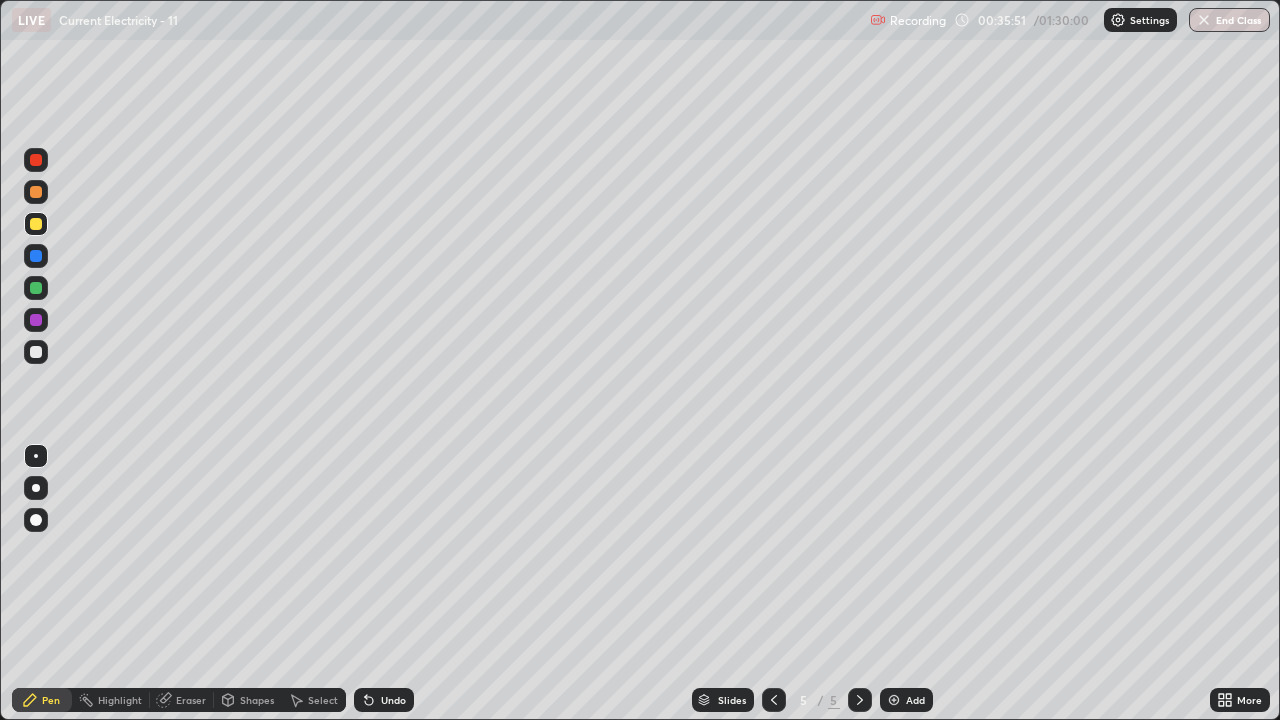 click 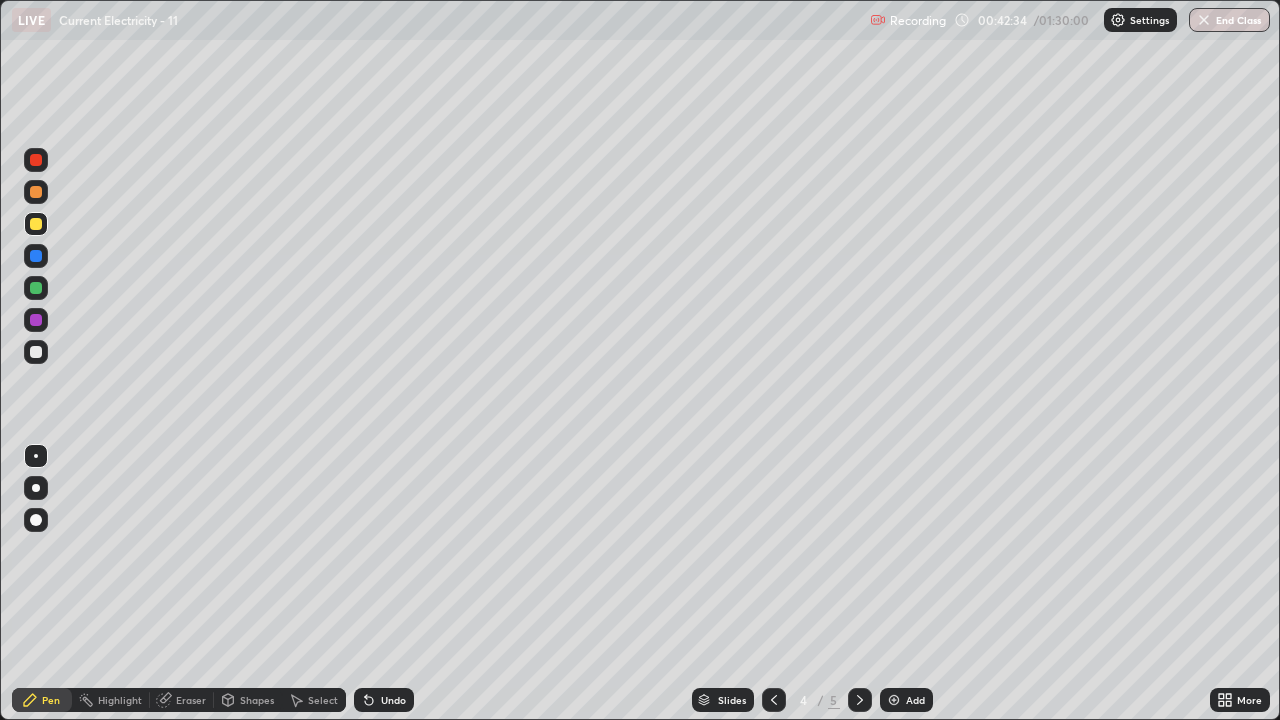 click at bounding box center [860, 700] 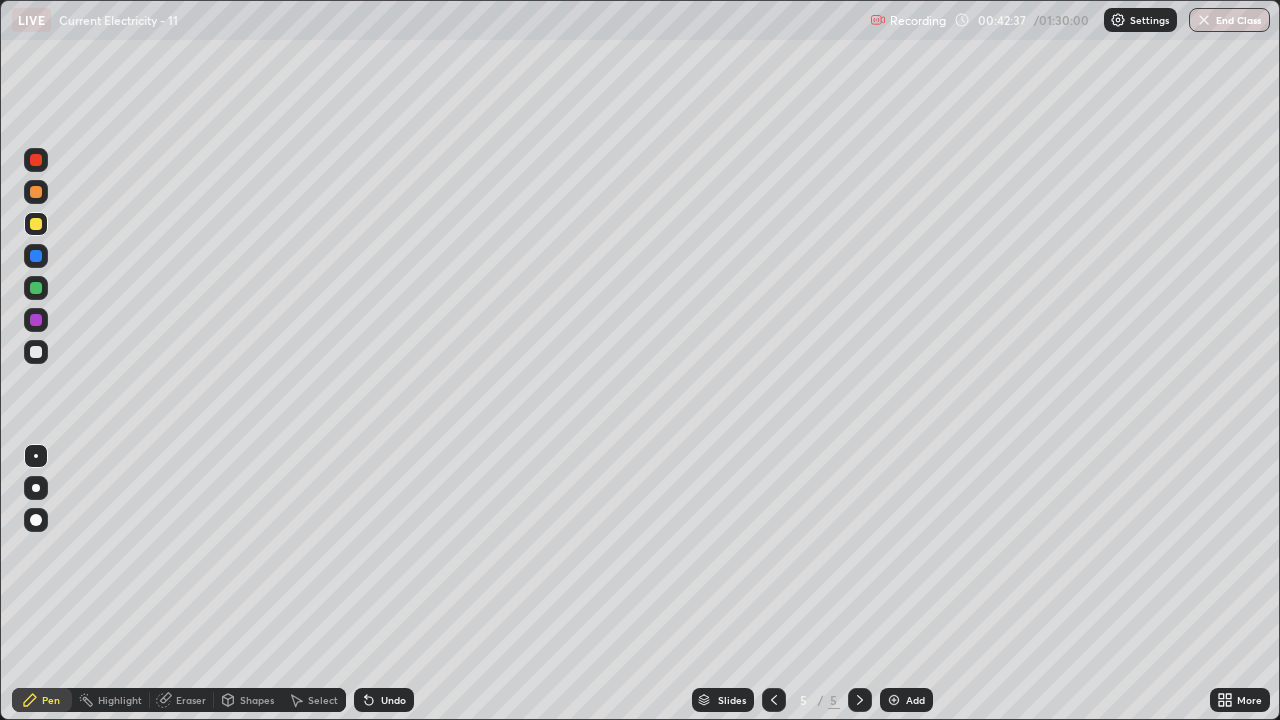 click 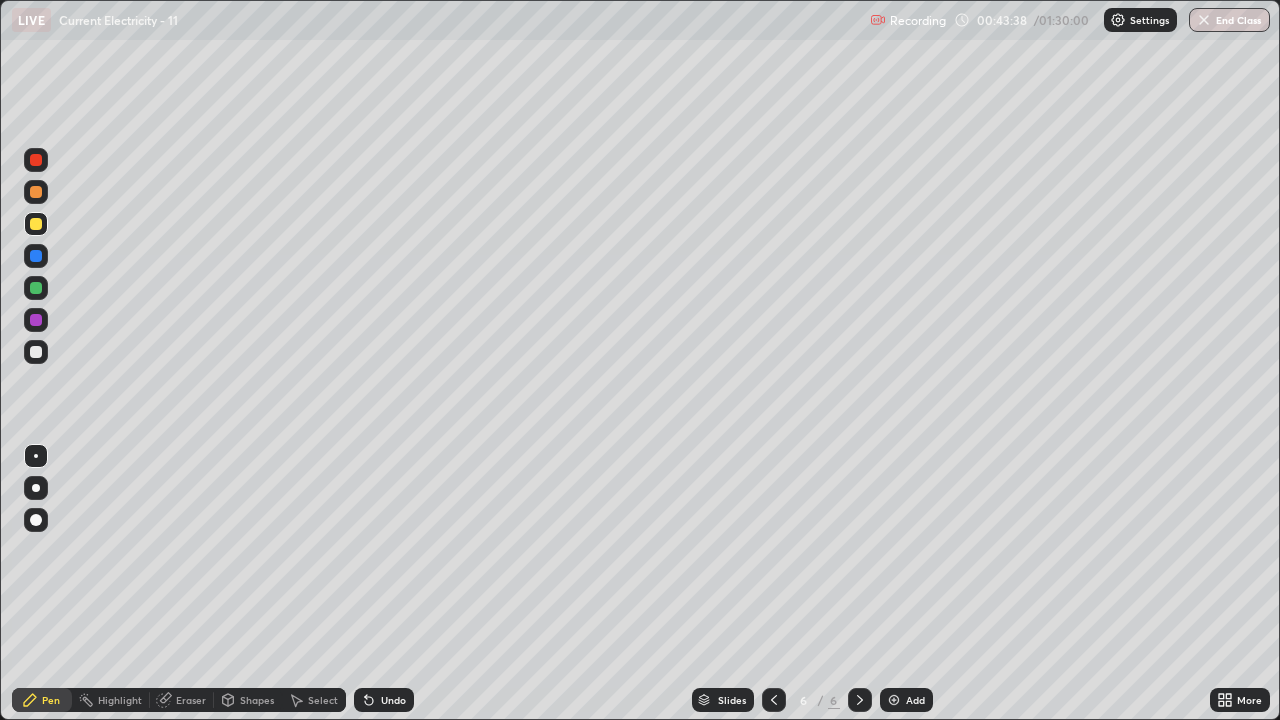click on "Eraser" at bounding box center (191, 700) 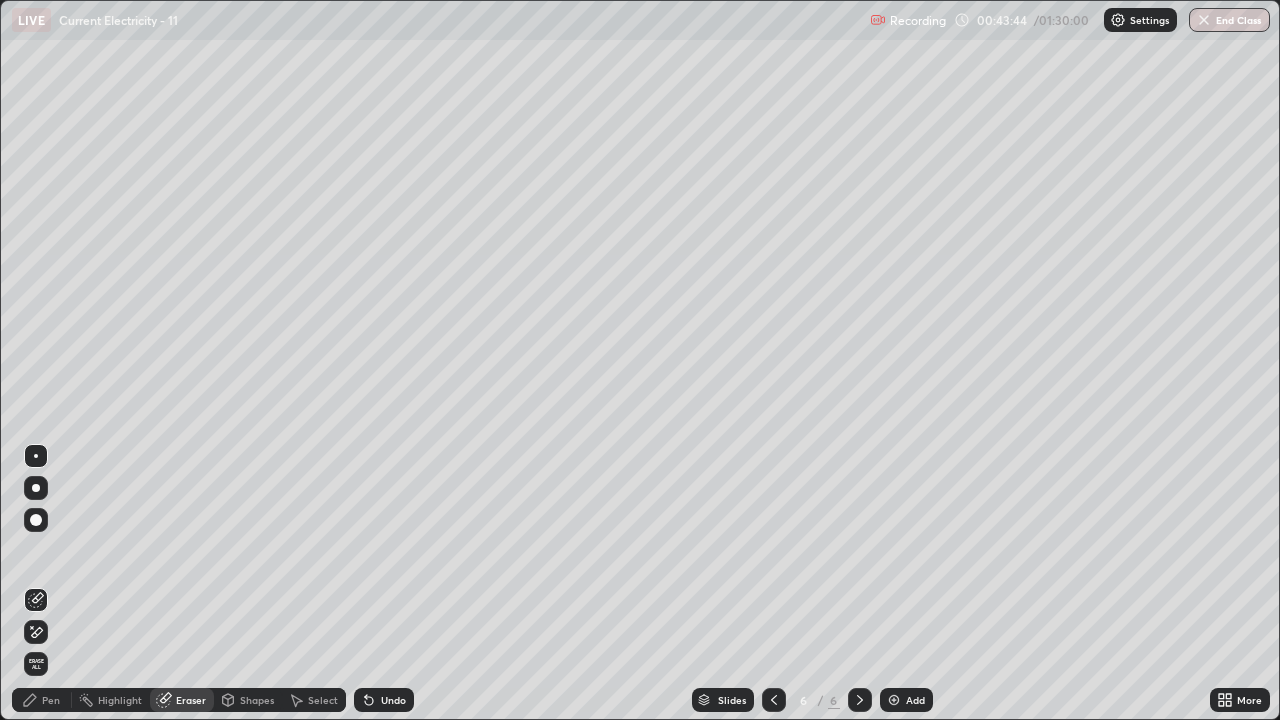 click 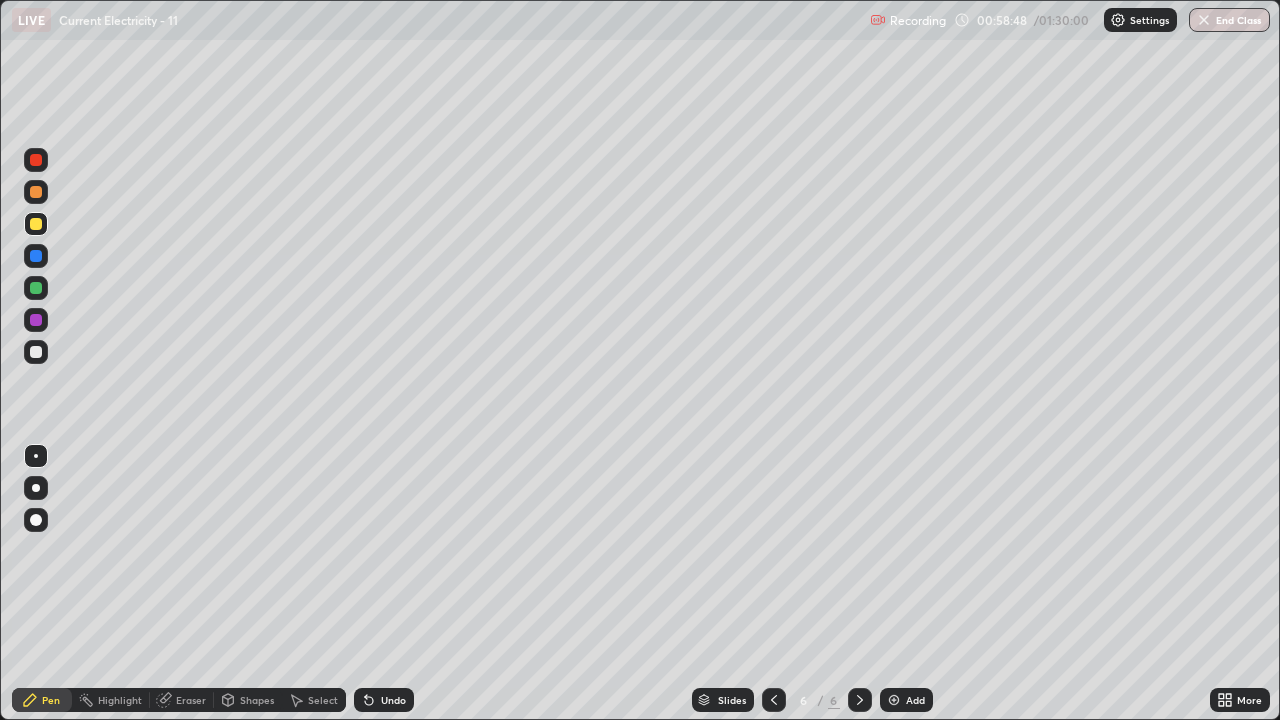 click on "Add" at bounding box center (906, 700) 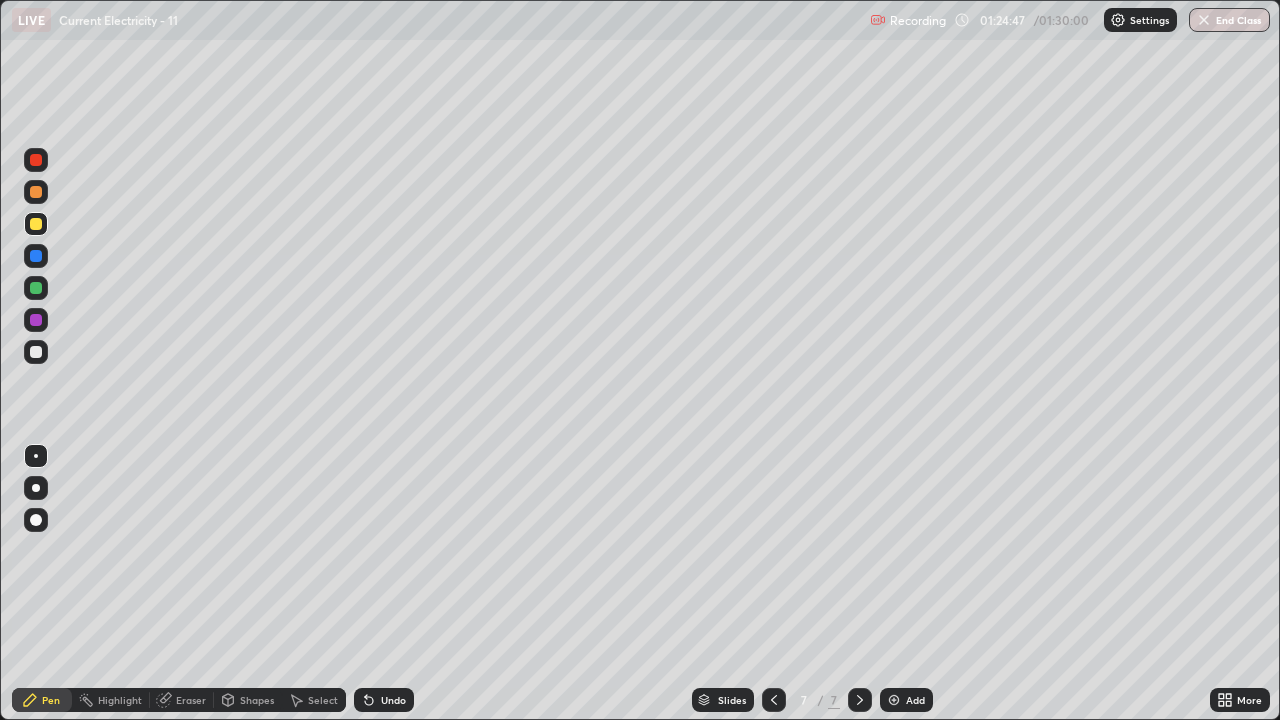 click on "End Class" at bounding box center (1229, 20) 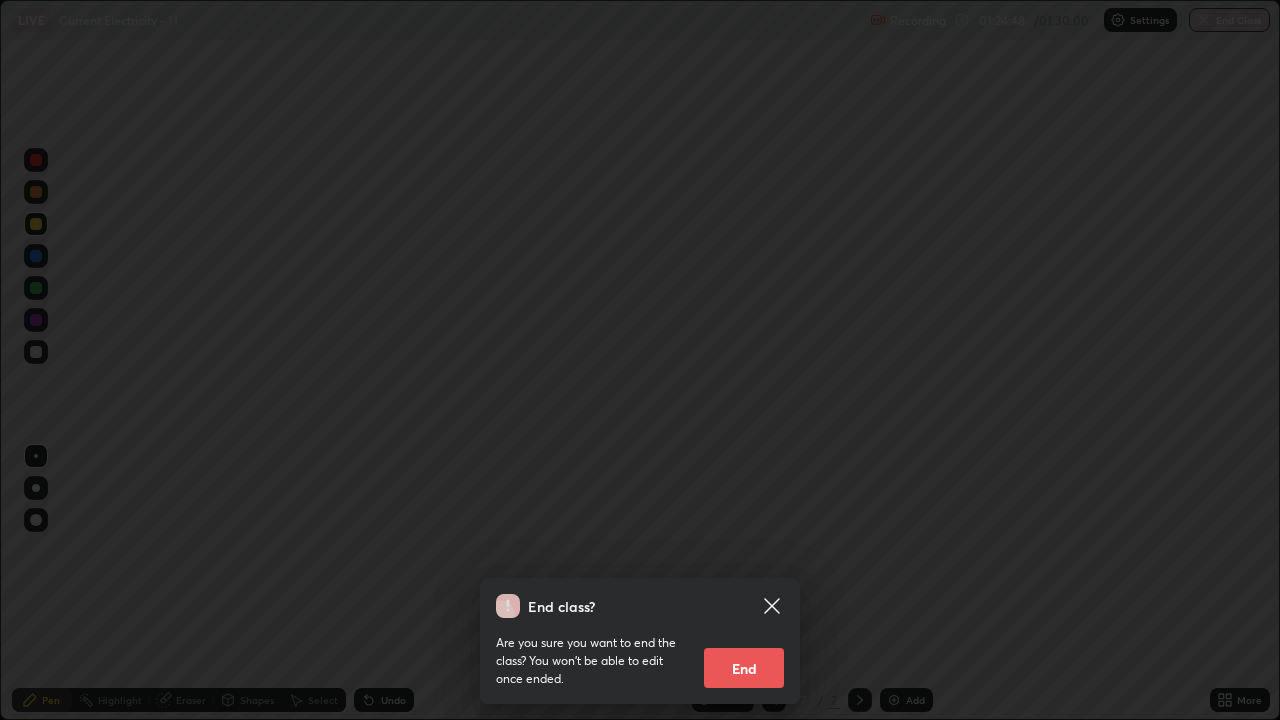 click on "End" at bounding box center (744, 668) 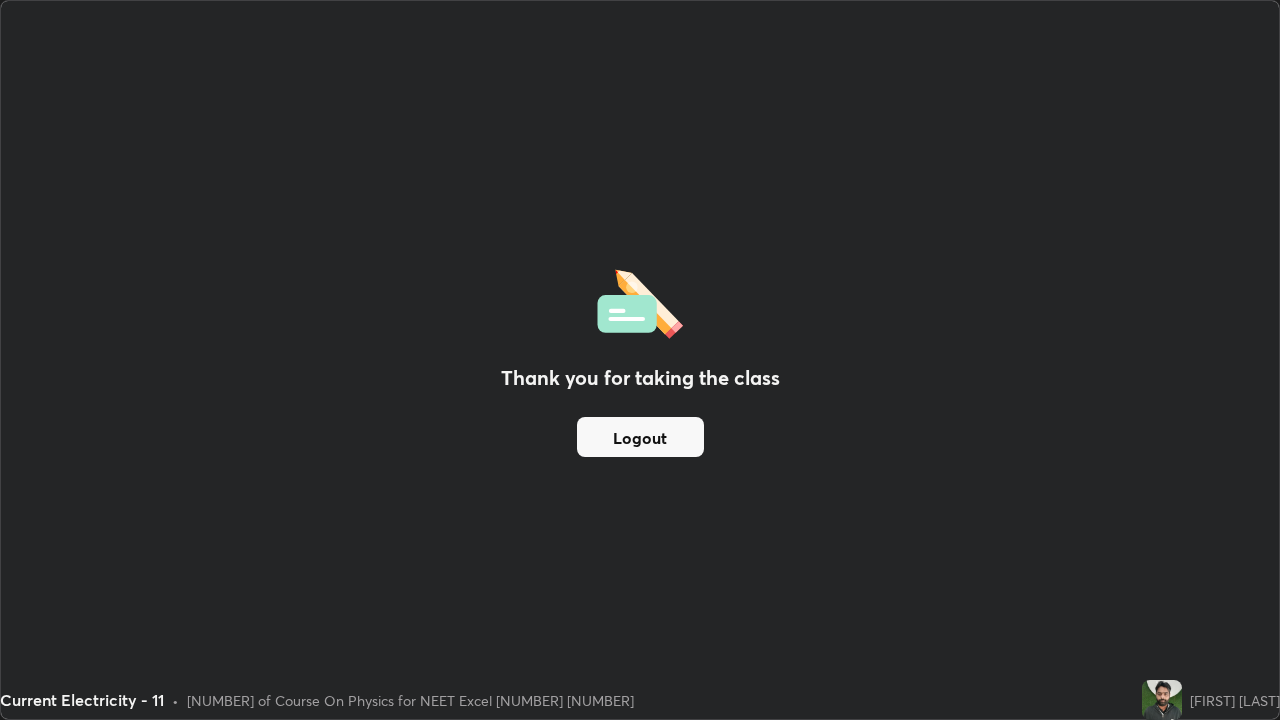 click on "Logout" at bounding box center (640, 437) 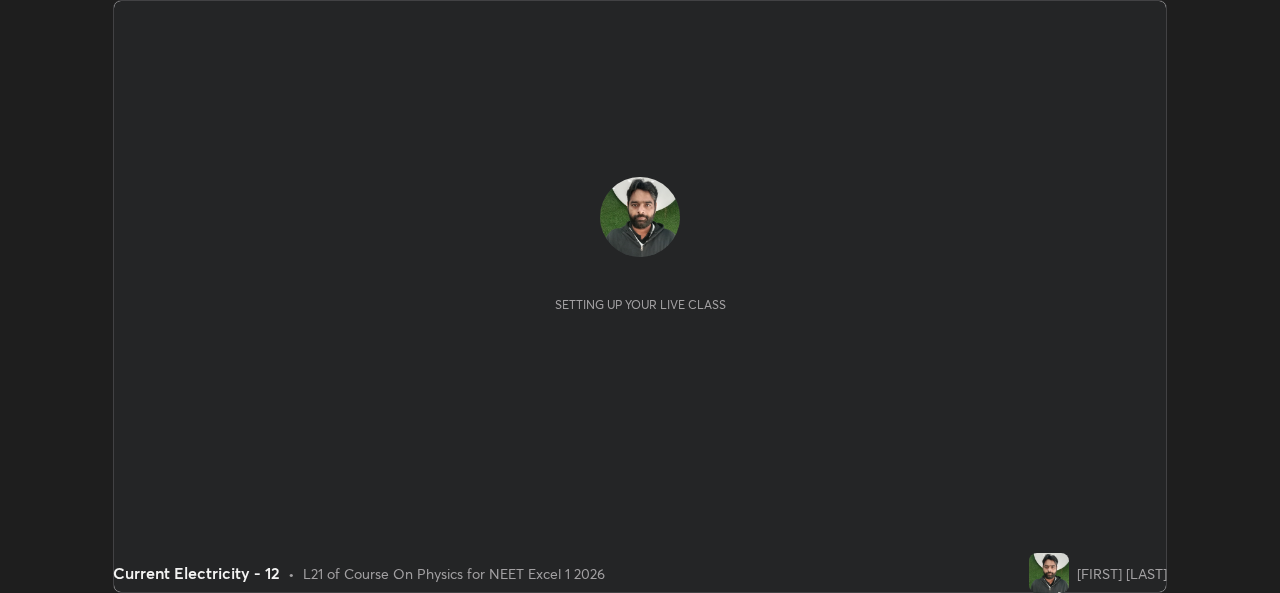 scroll, scrollTop: 0, scrollLeft: 0, axis: both 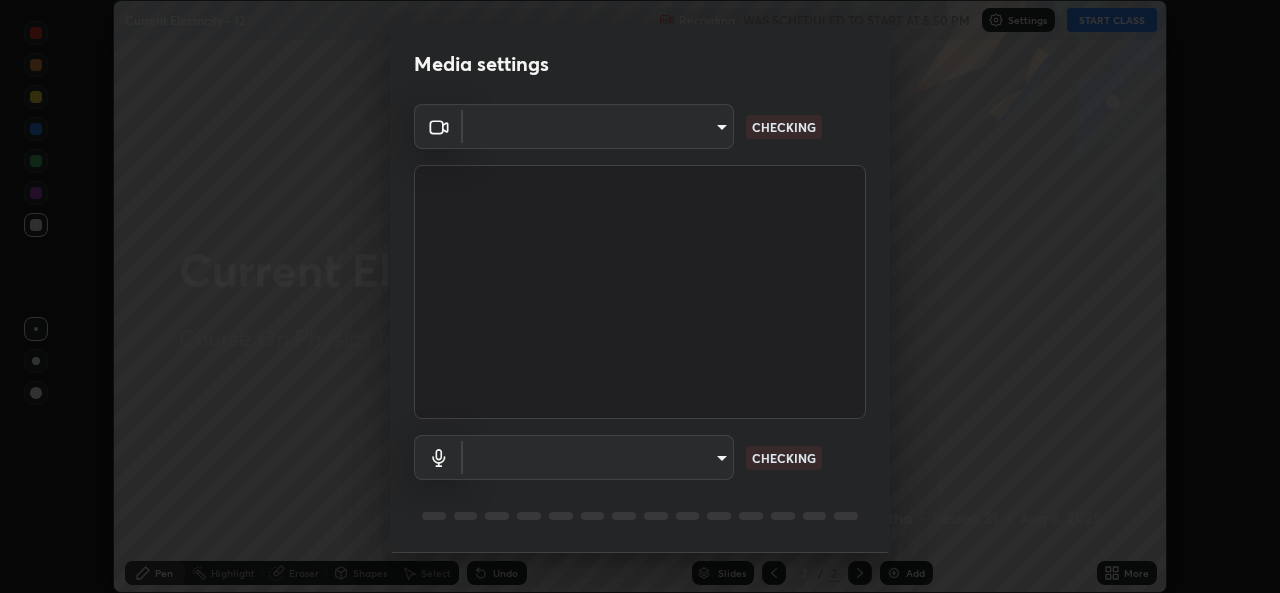 type on "9788daf0cbf52dd0d374ba9f0d4f11576c03820bc15fcf9a4a11f890b69d92bf" 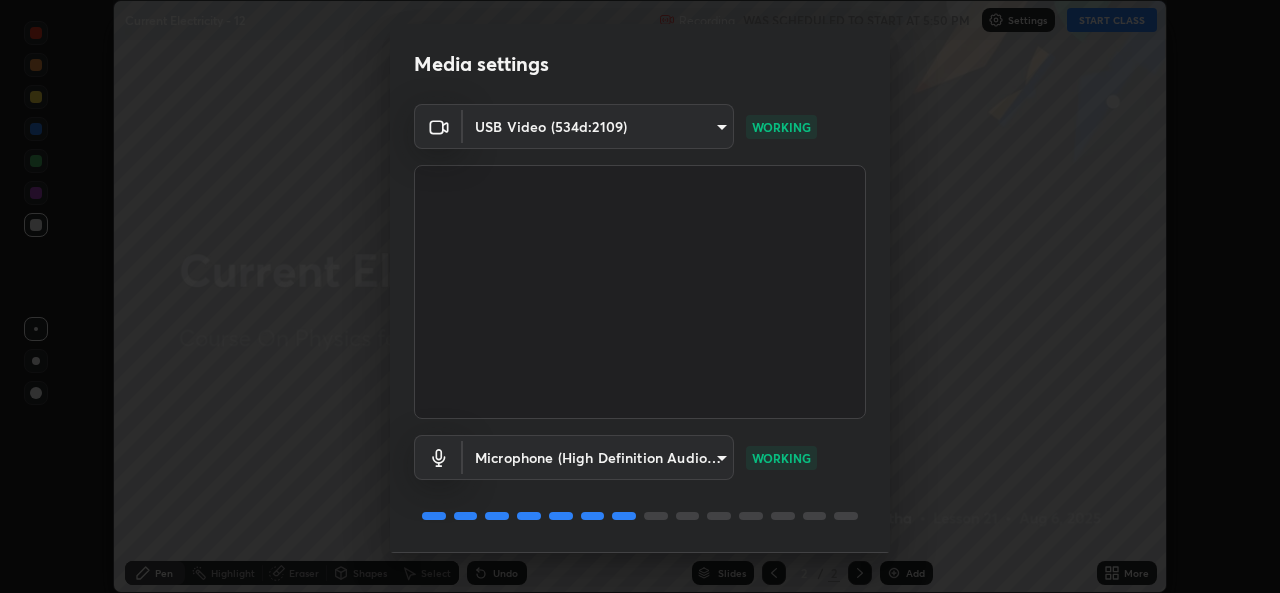scroll, scrollTop: 63, scrollLeft: 0, axis: vertical 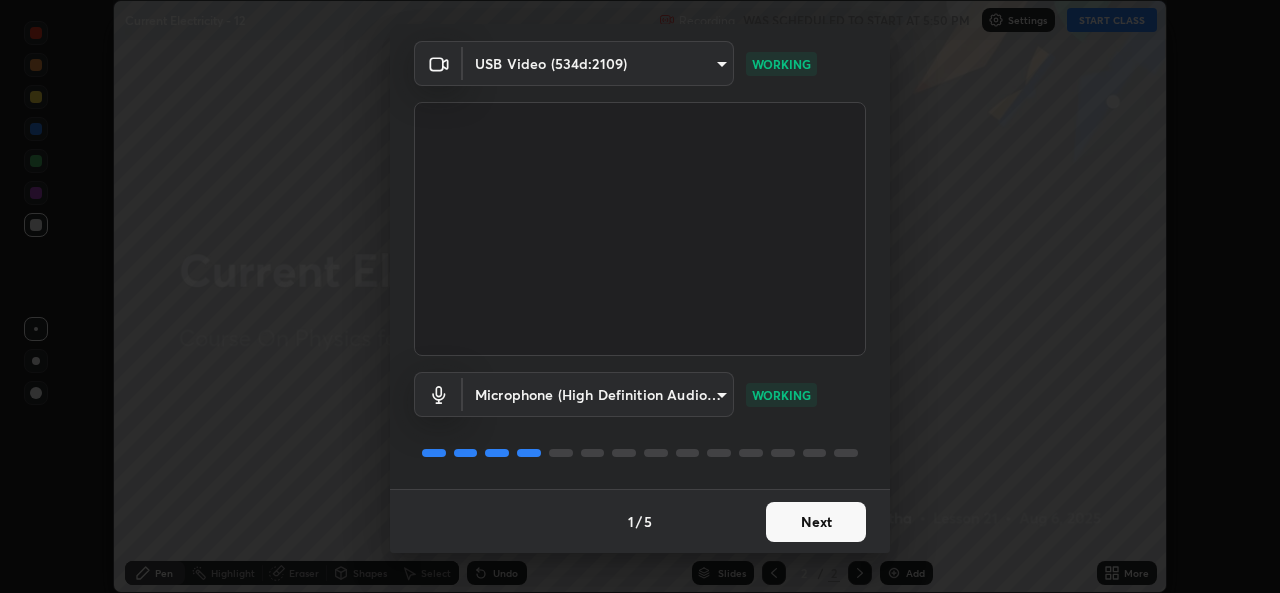 click on "Next" at bounding box center (816, 522) 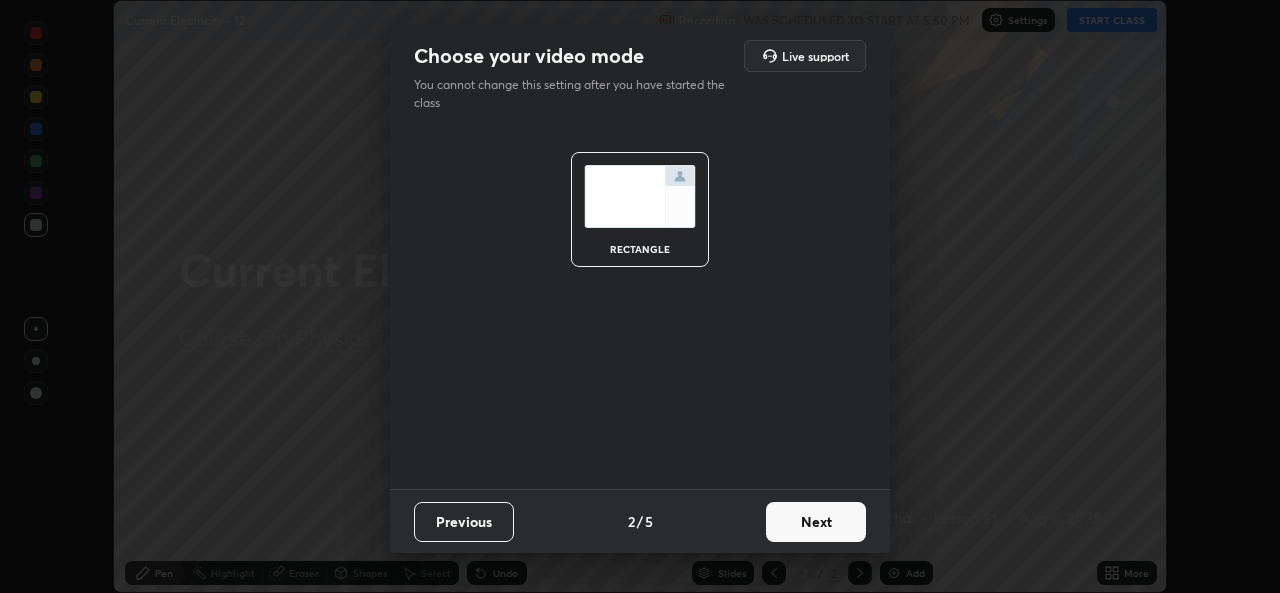 scroll, scrollTop: 0, scrollLeft: 0, axis: both 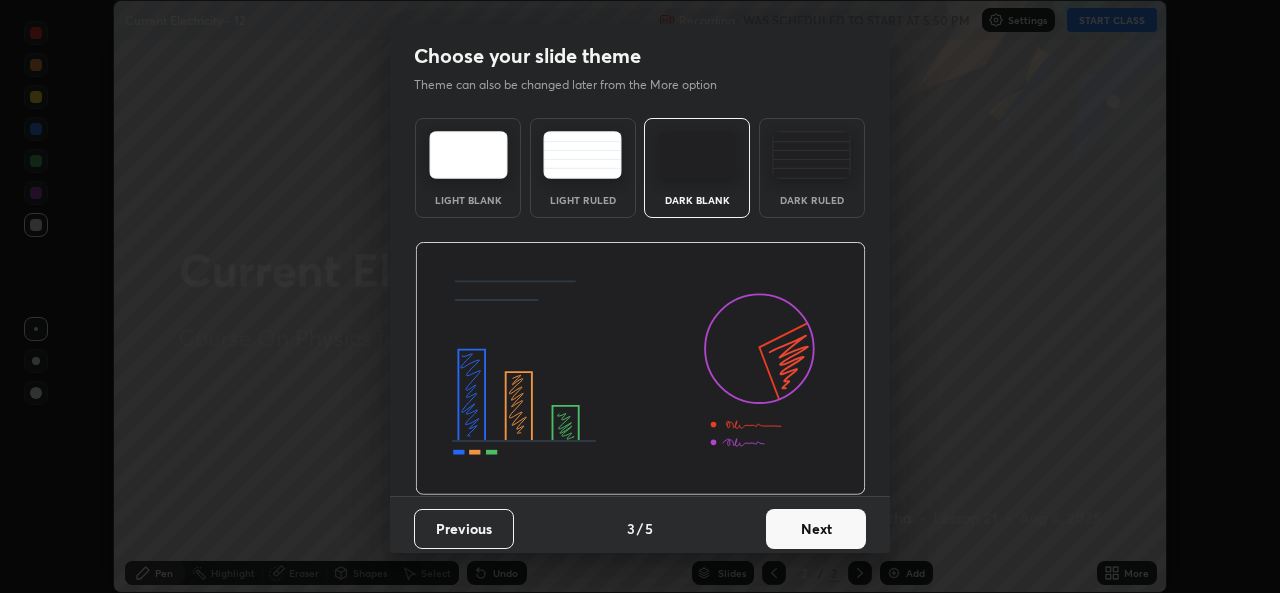 click on "Next" at bounding box center [816, 529] 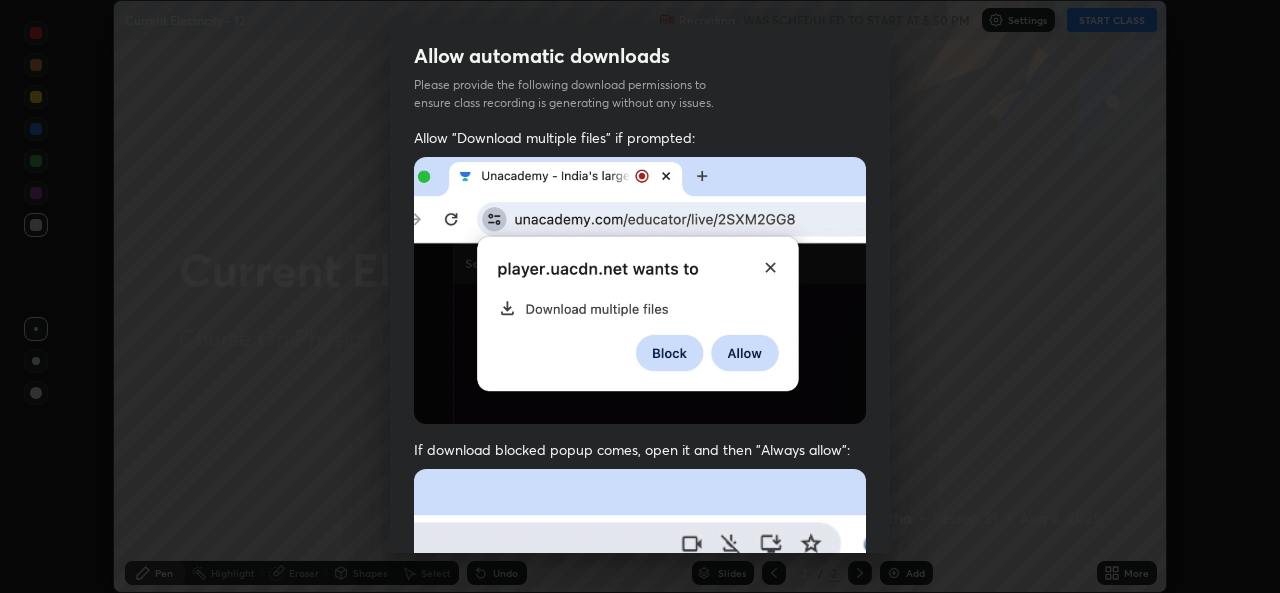 click at bounding box center (640, 687) 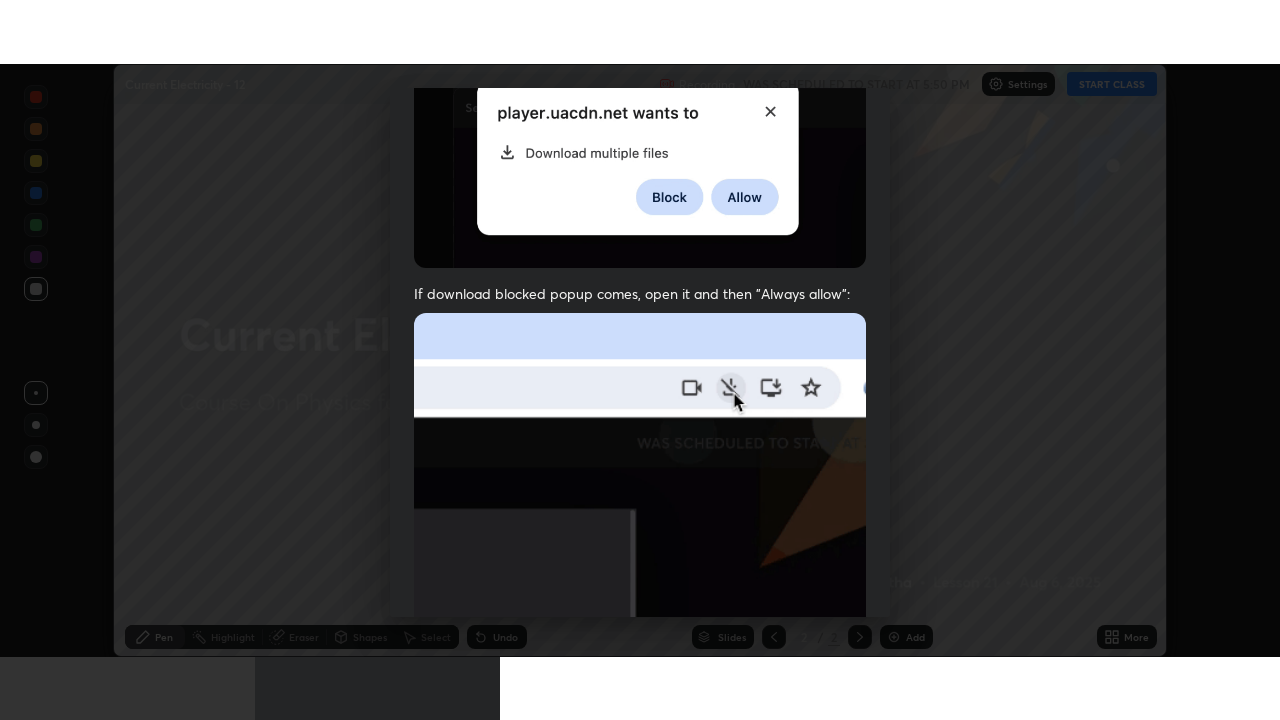 scroll, scrollTop: 471, scrollLeft: 0, axis: vertical 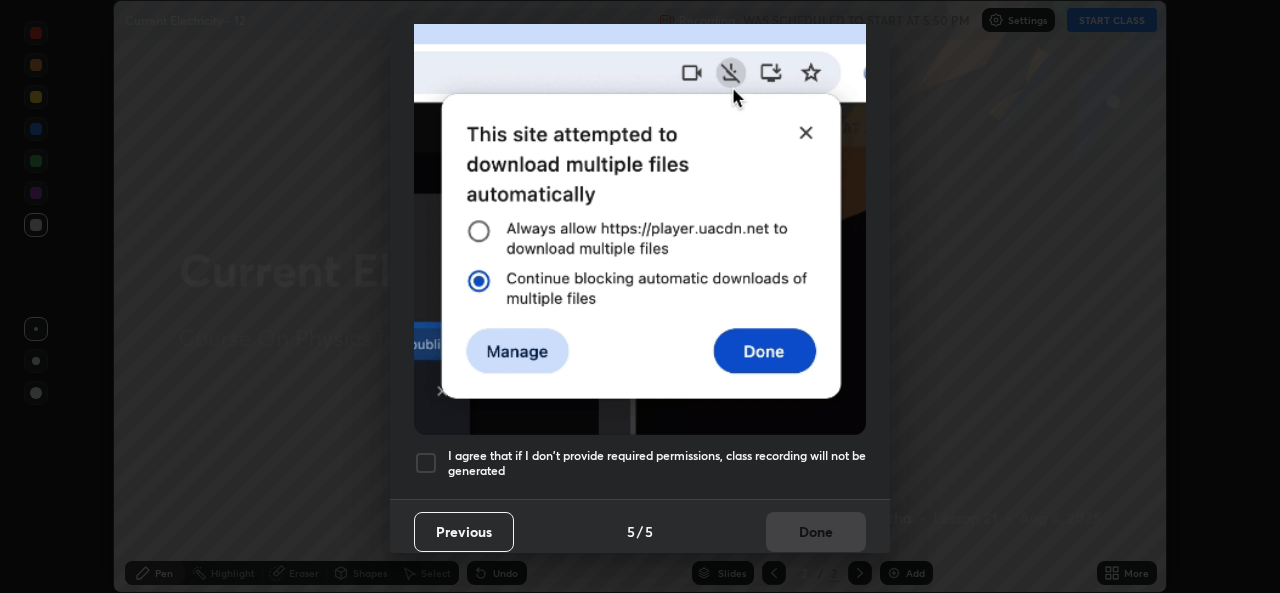click on "I agree that if I don't provide required permissions, class recording will not be generated" at bounding box center (657, 463) 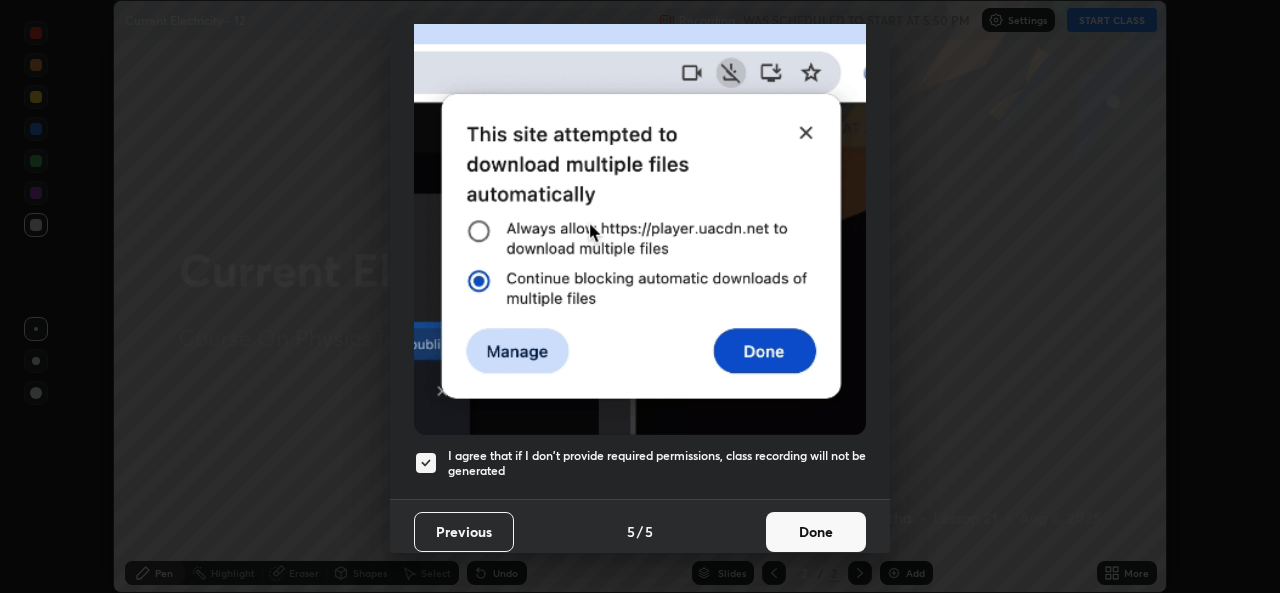 click on "Done" at bounding box center [816, 532] 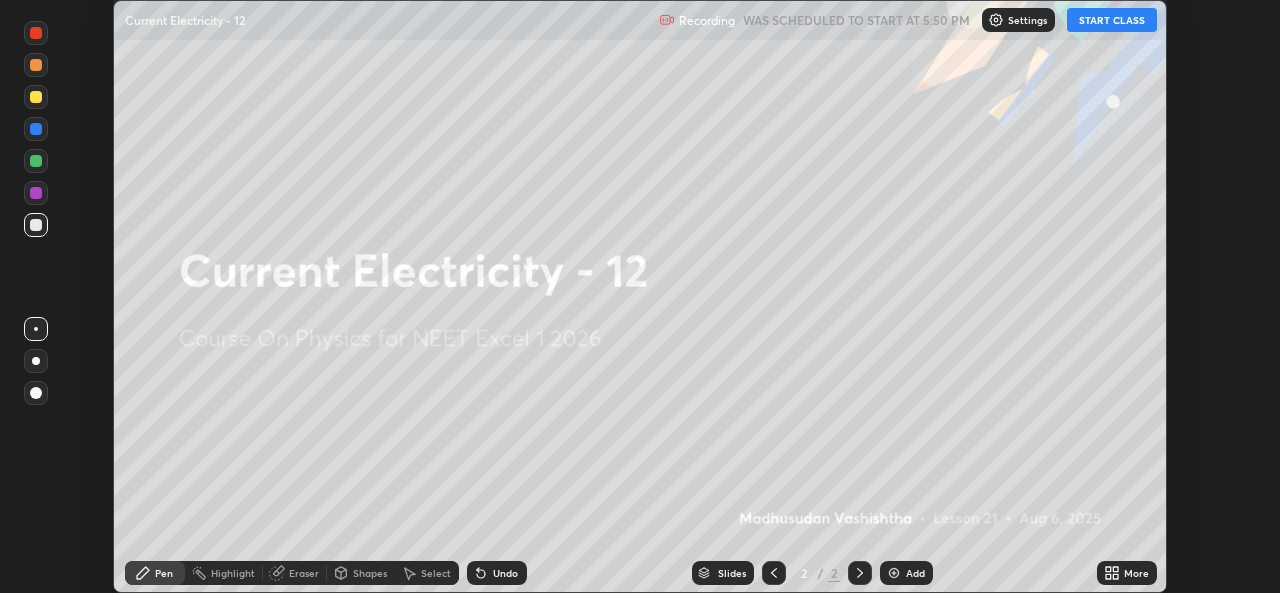 click on "START CLASS" at bounding box center (1112, 20) 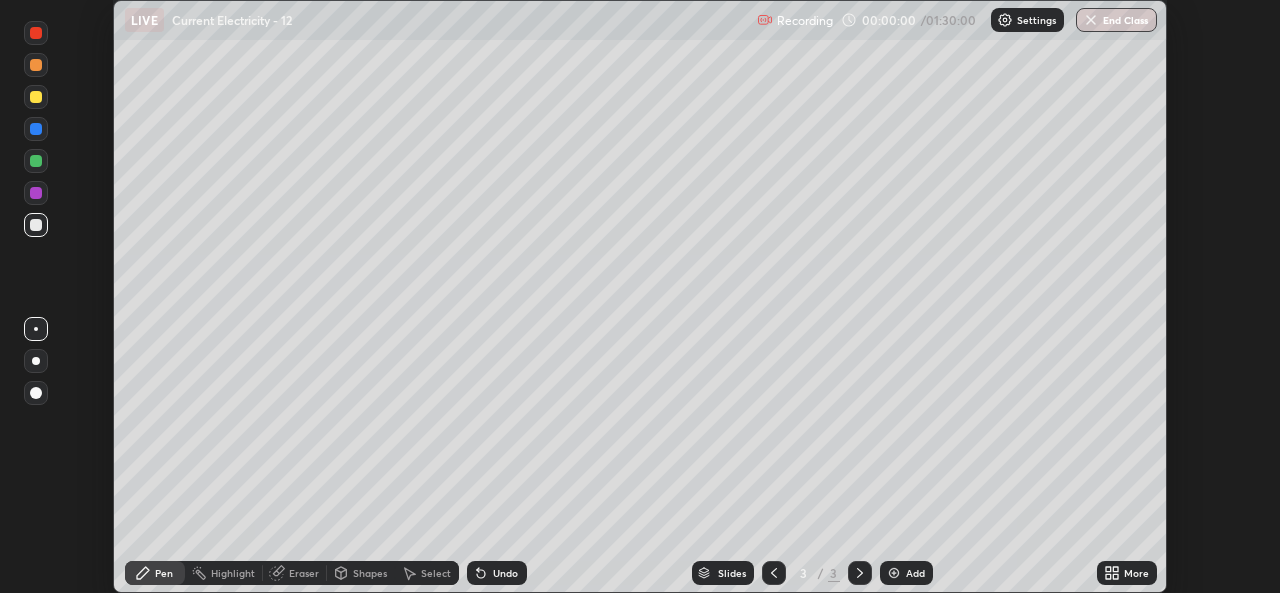 click on "More" at bounding box center (1127, 573) 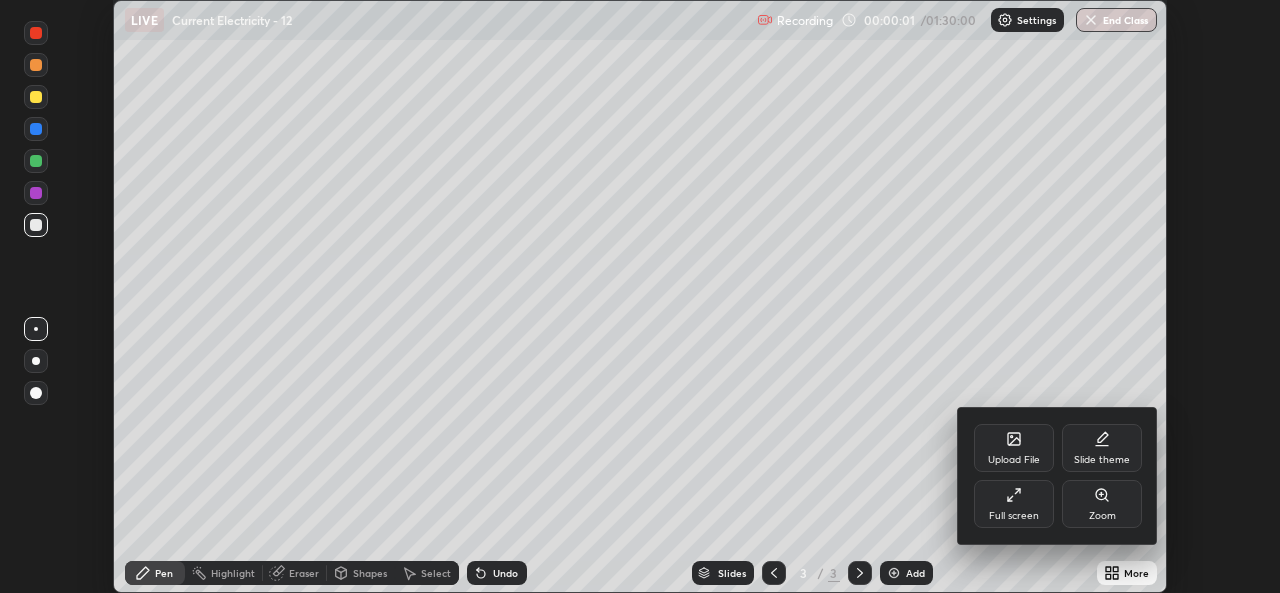 click 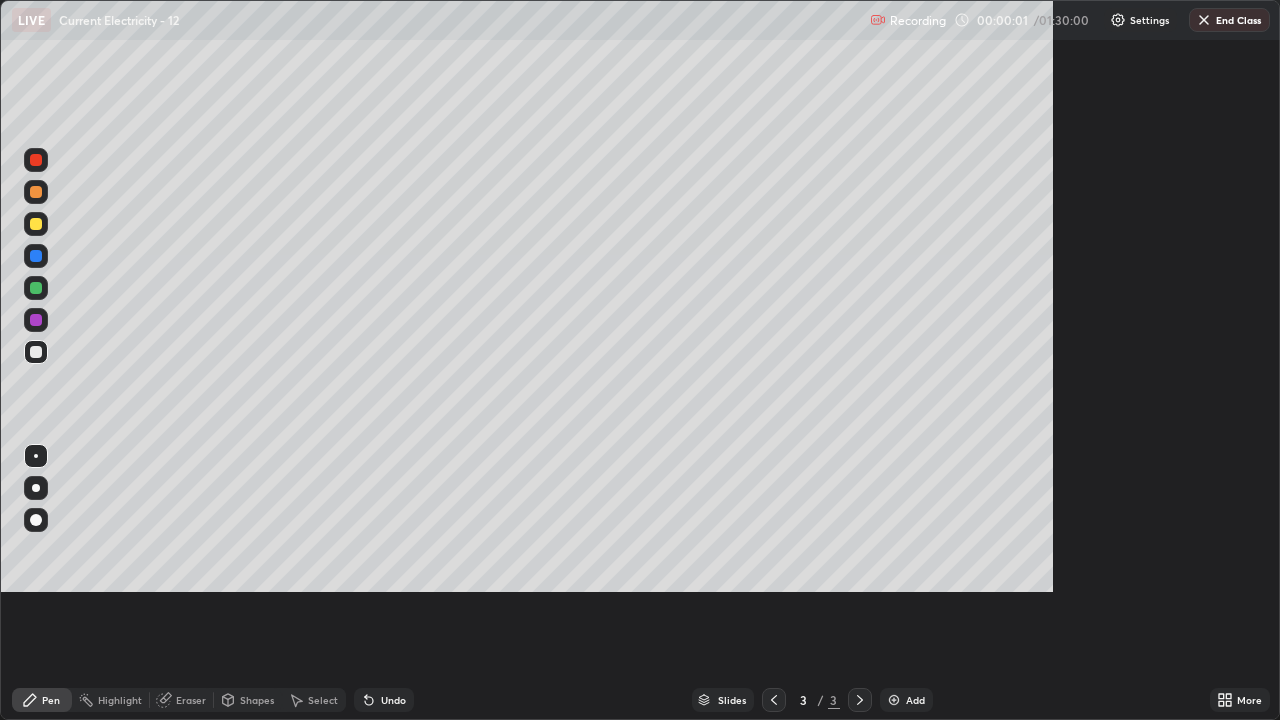 scroll, scrollTop: 99280, scrollLeft: 98720, axis: both 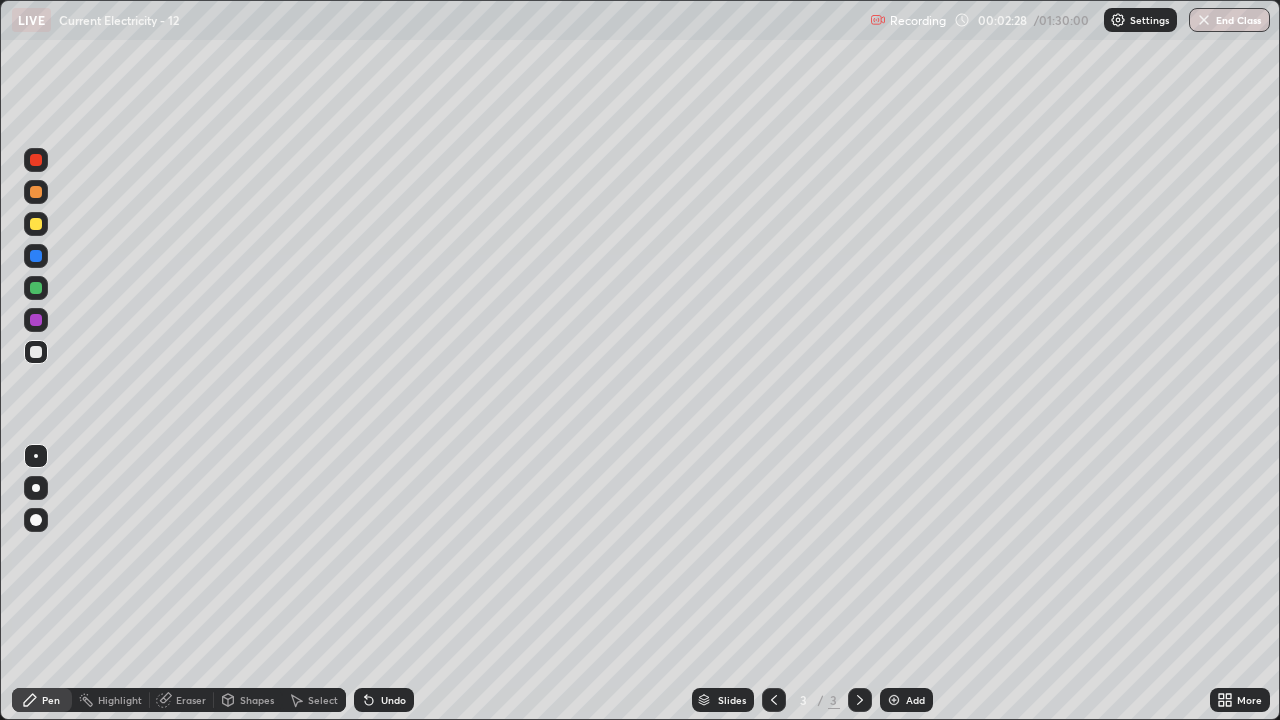 click on "Eraser" at bounding box center [191, 700] 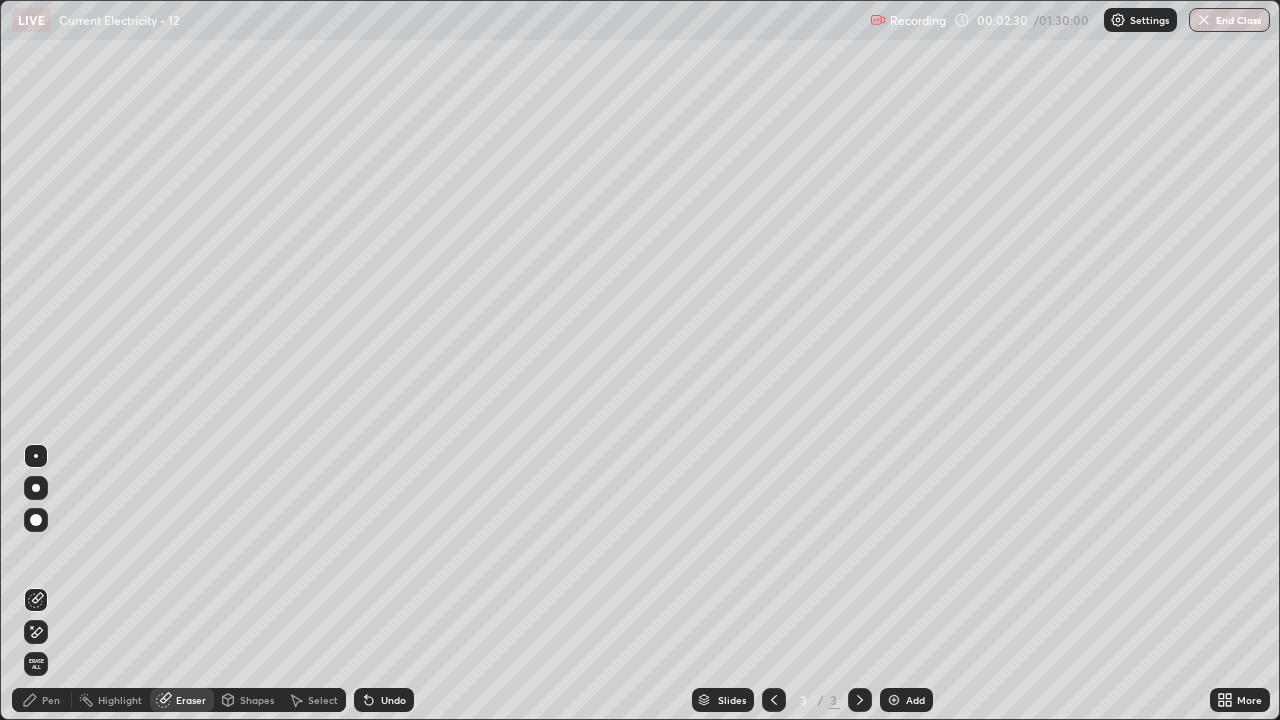 click on "Pen" at bounding box center (42, 700) 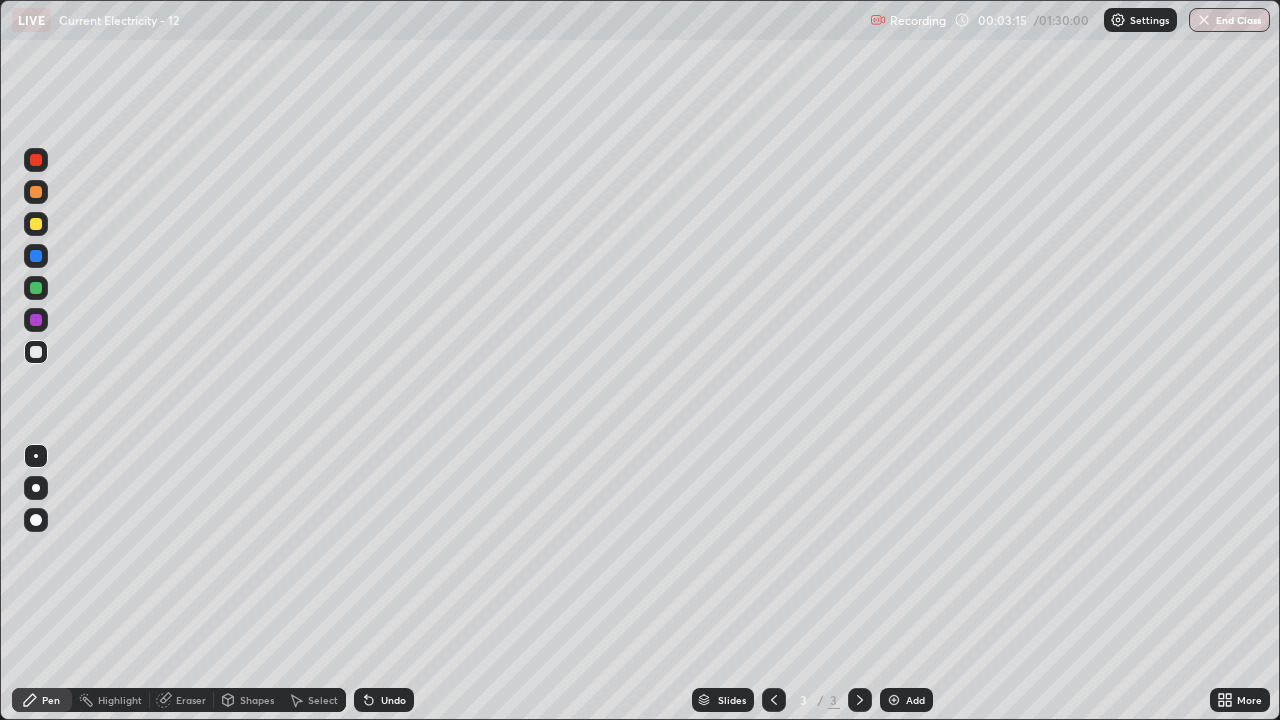 click on "Eraser" at bounding box center (182, 700) 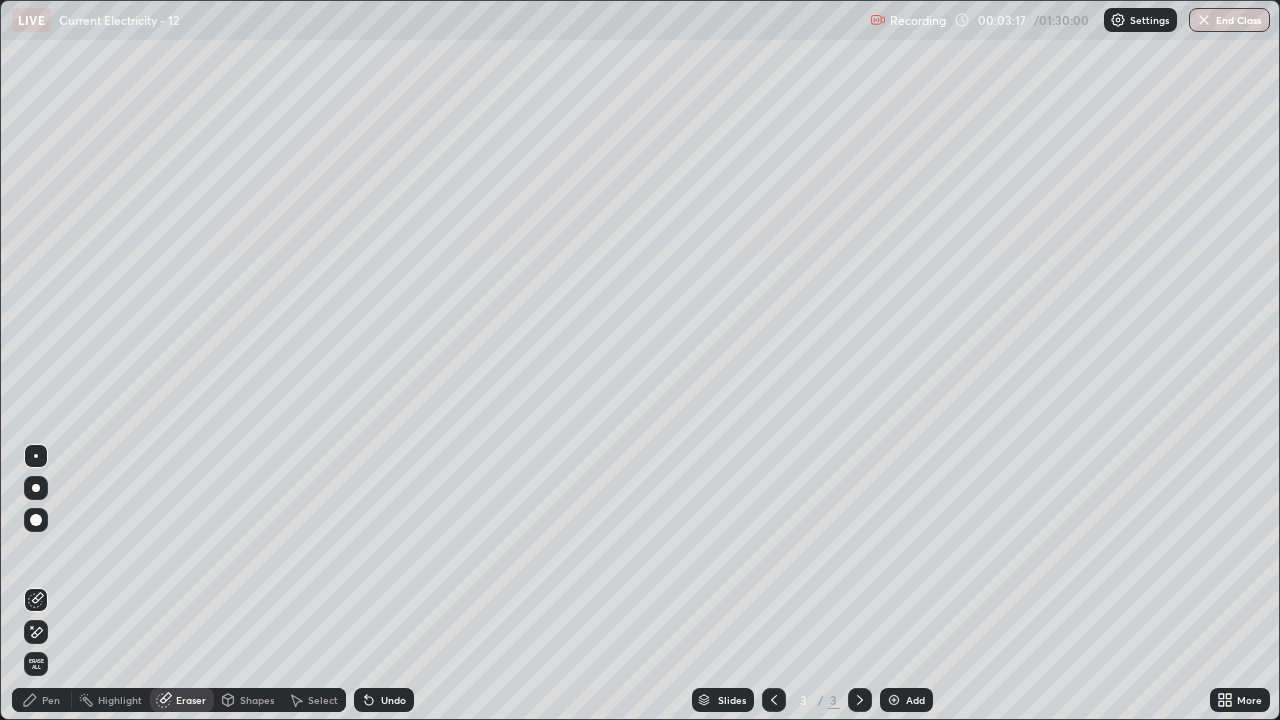 click on "Pen" at bounding box center (42, 700) 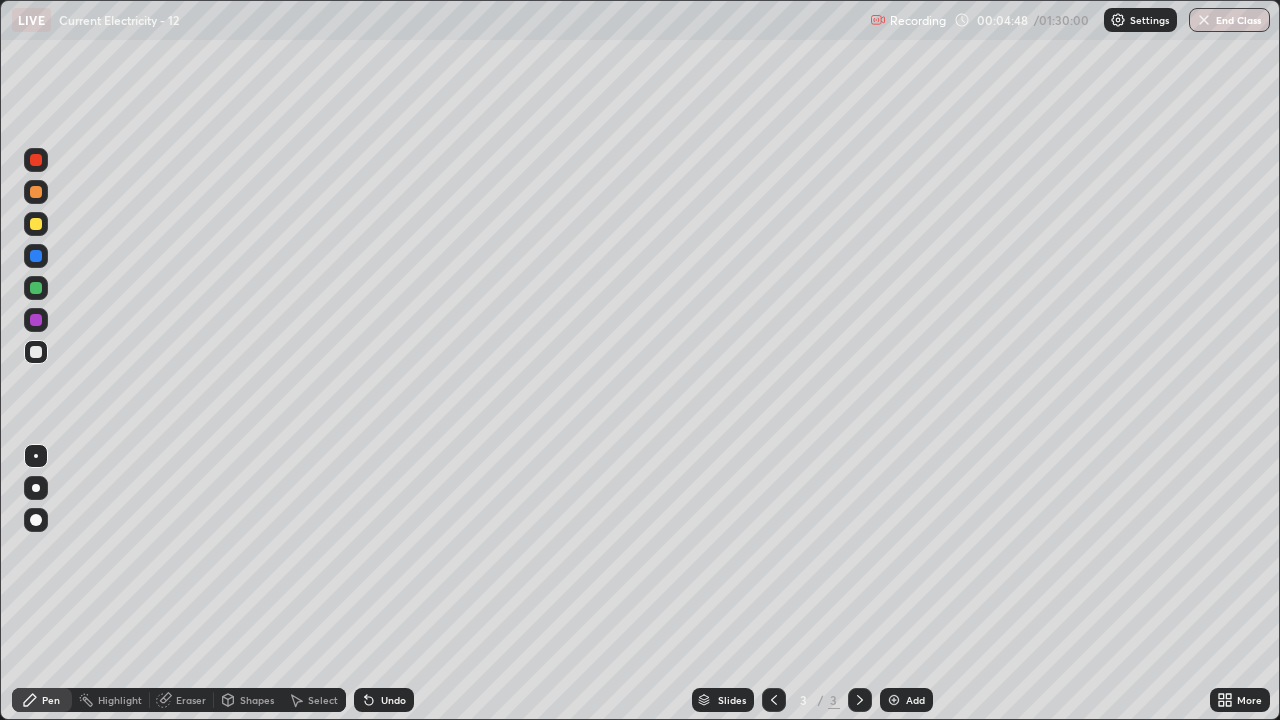 click on "Eraser" at bounding box center [191, 700] 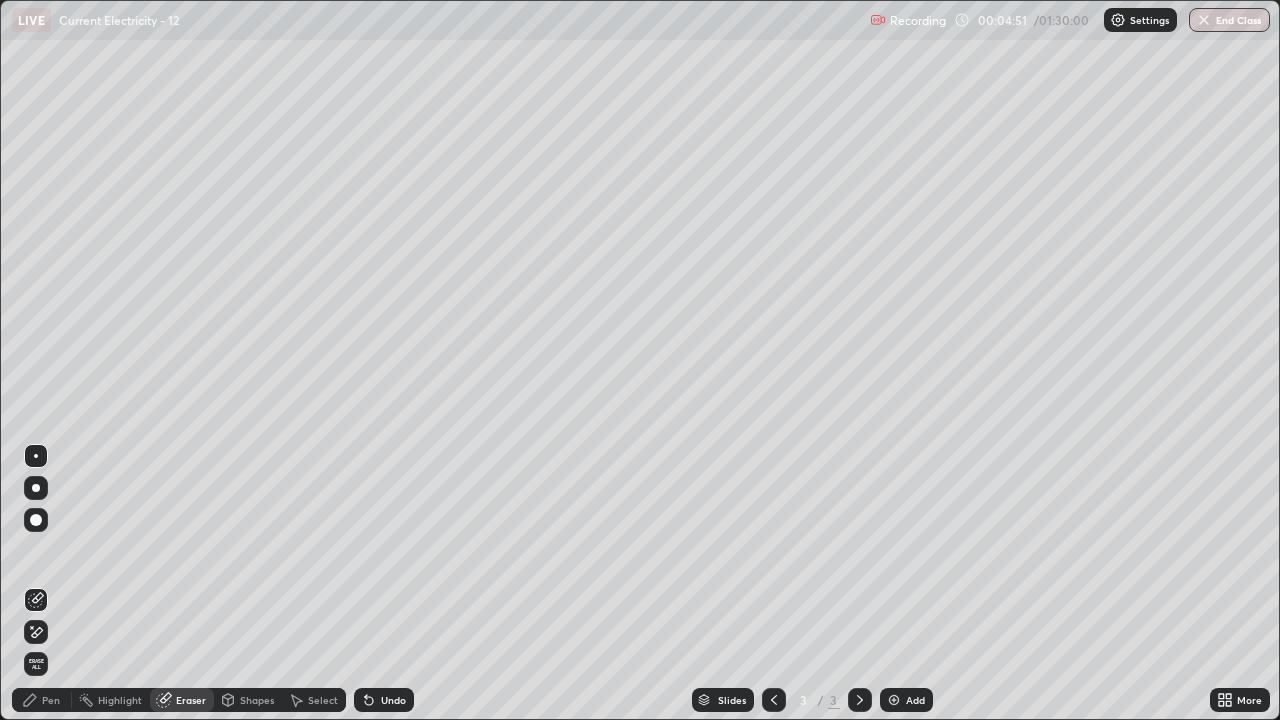 click on "Pen" at bounding box center [51, 700] 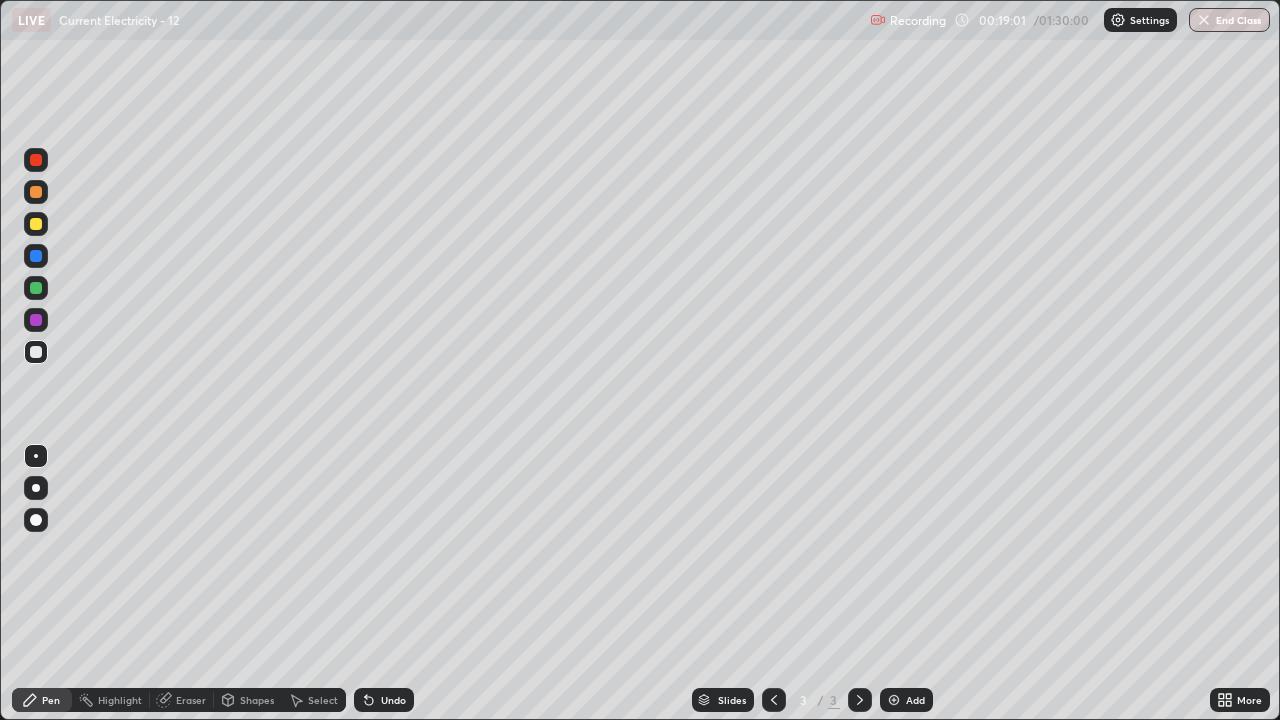 click on "Eraser" at bounding box center (191, 700) 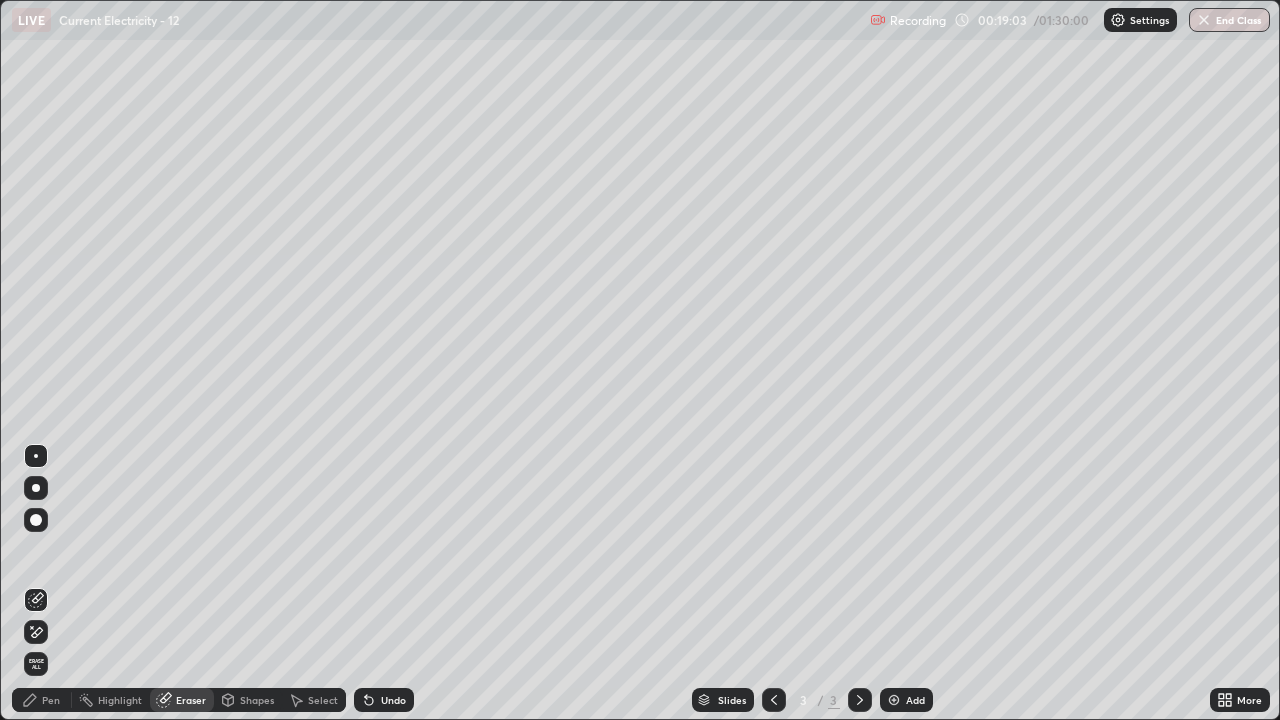 click on "Pen" at bounding box center (51, 700) 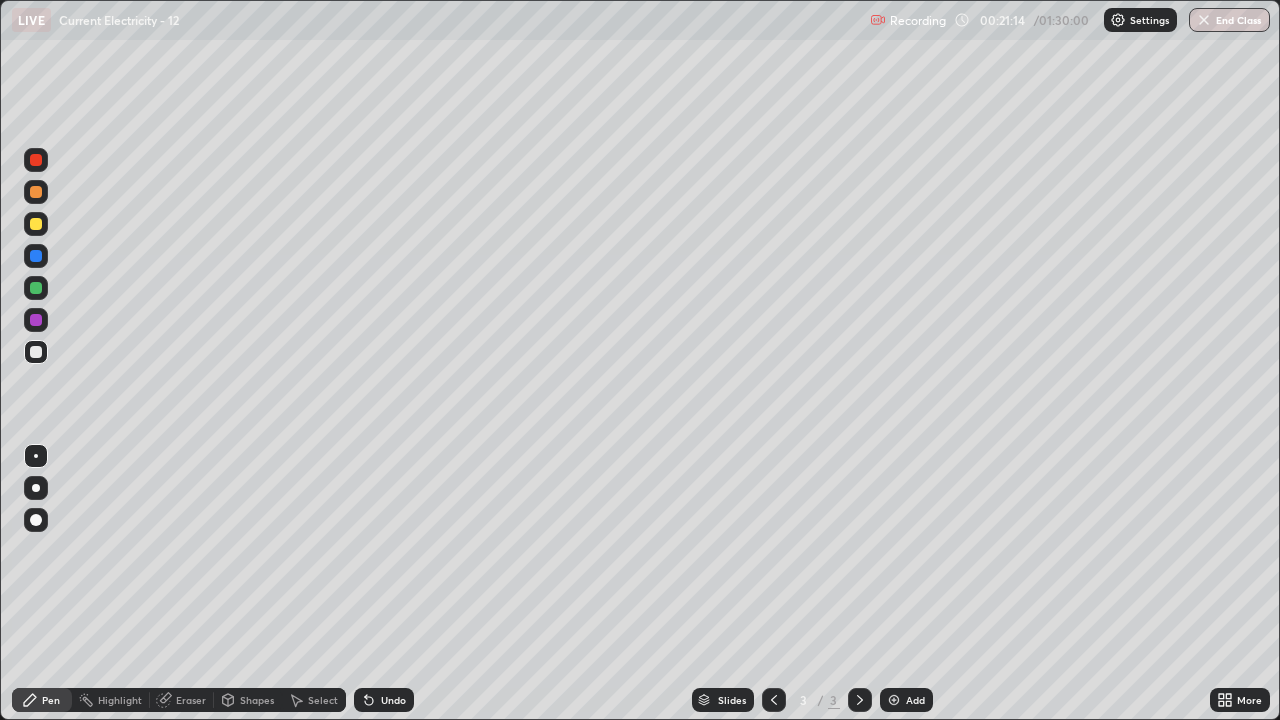click on "Add" at bounding box center (915, 700) 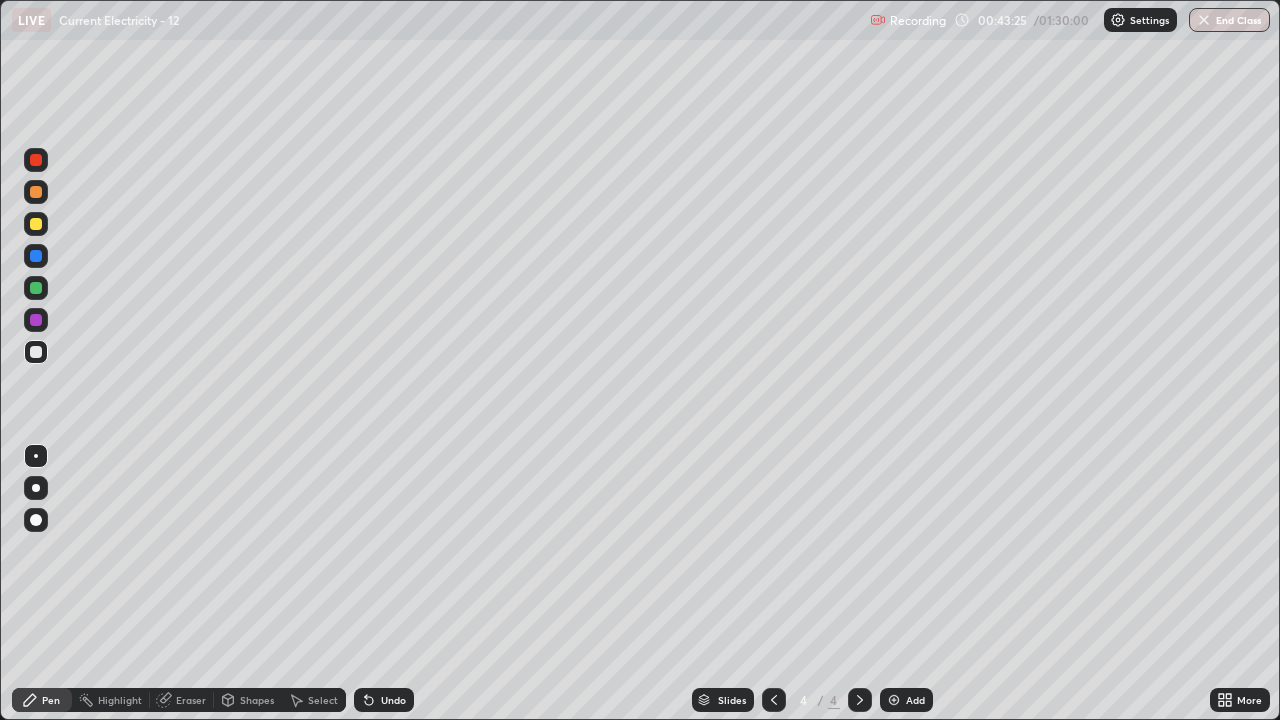 click on "Add" at bounding box center [915, 700] 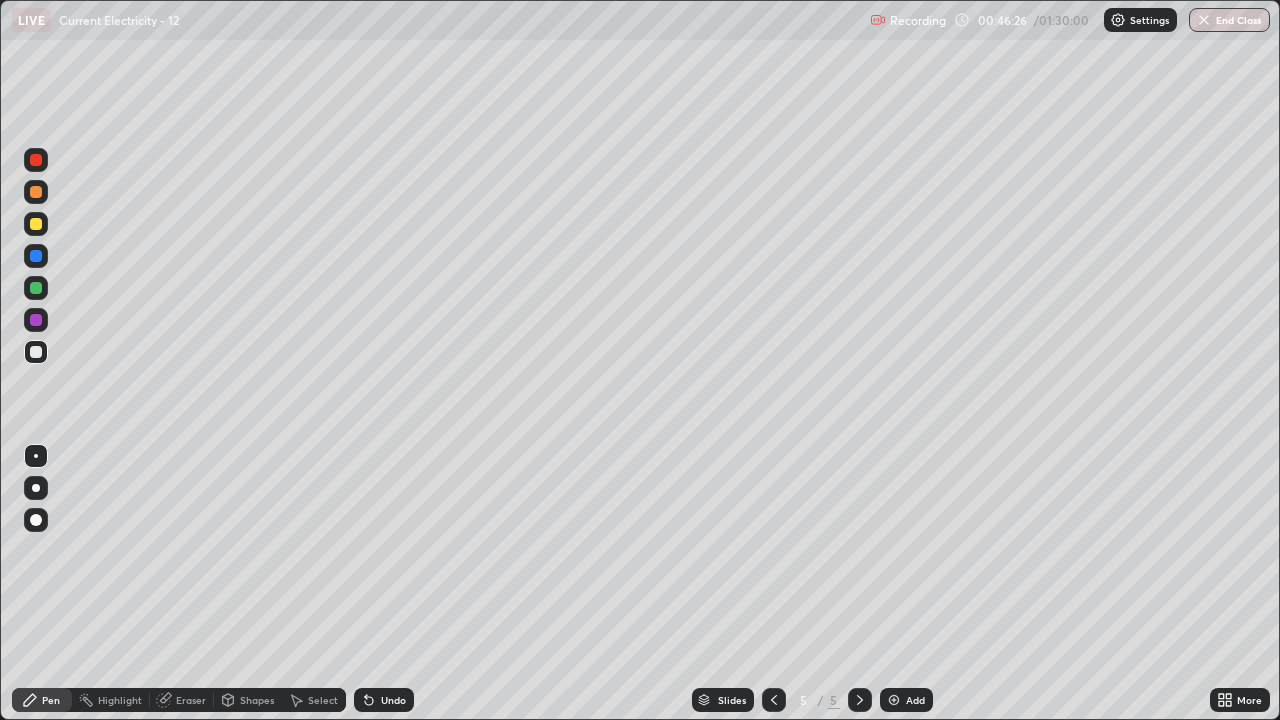 click on "Eraser" at bounding box center (191, 700) 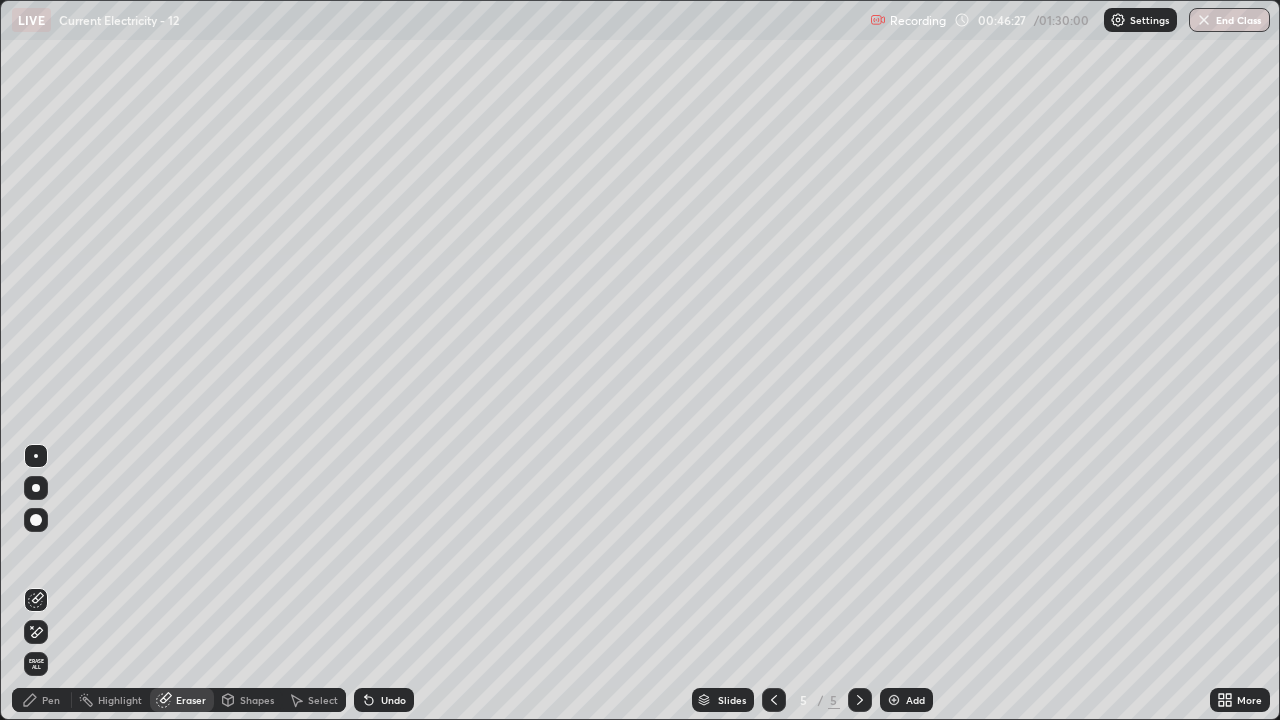 click on "Pen" at bounding box center [42, 700] 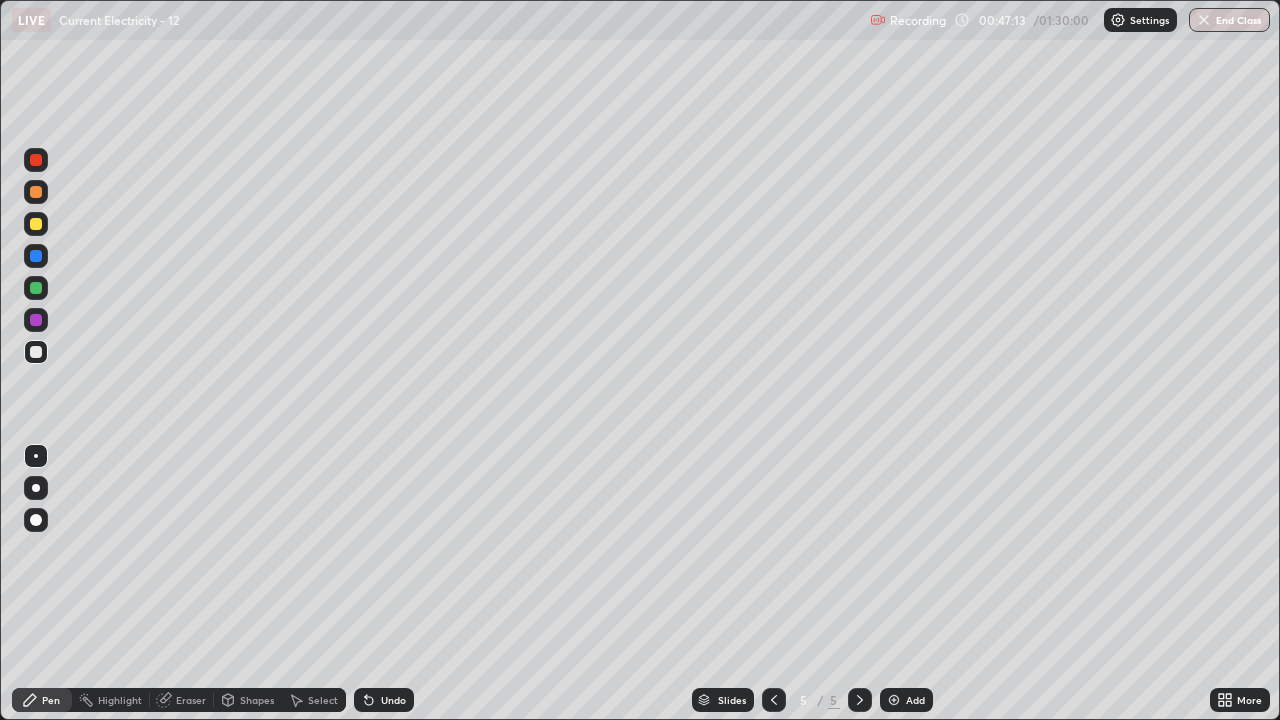 click on "Add" at bounding box center (906, 700) 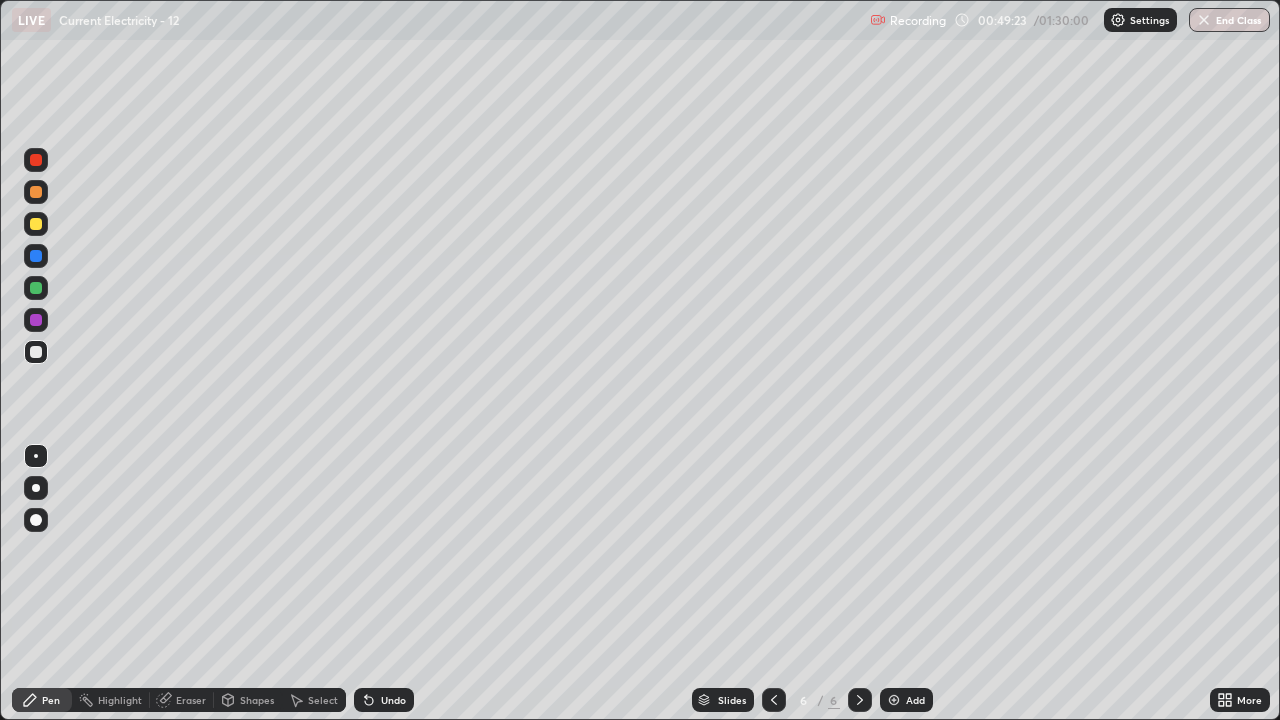 click at bounding box center [774, 700] 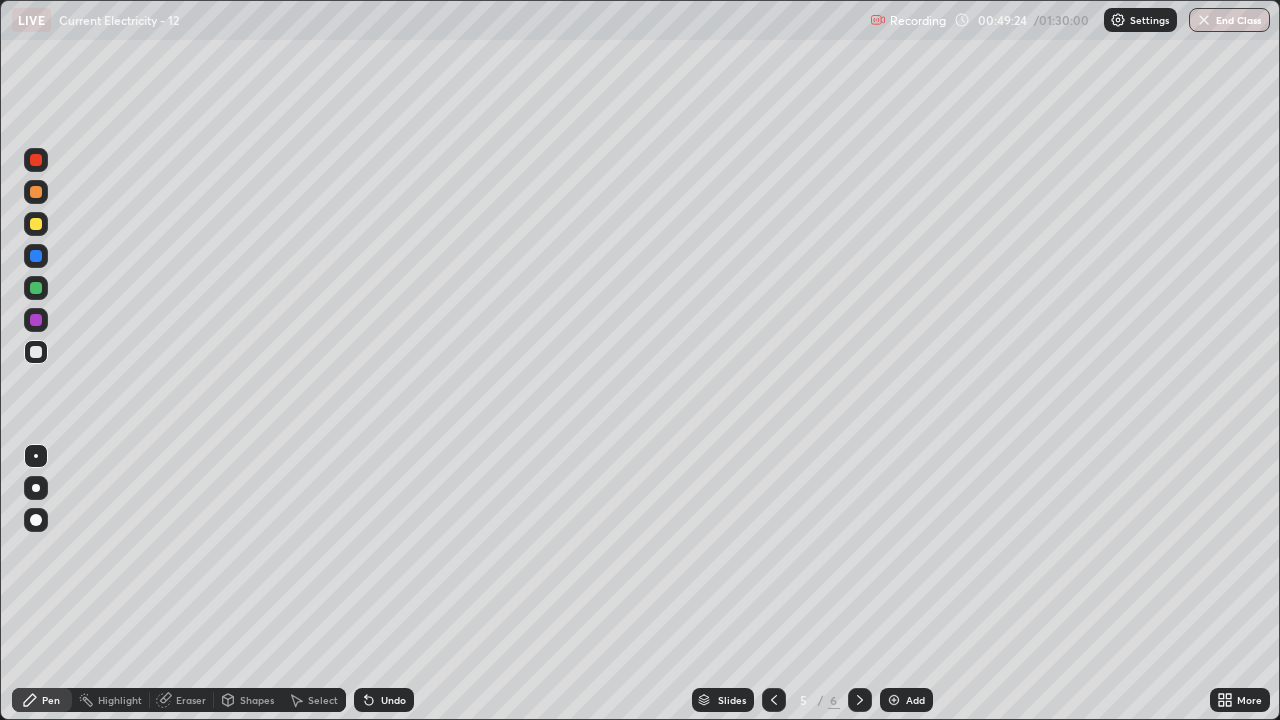 click 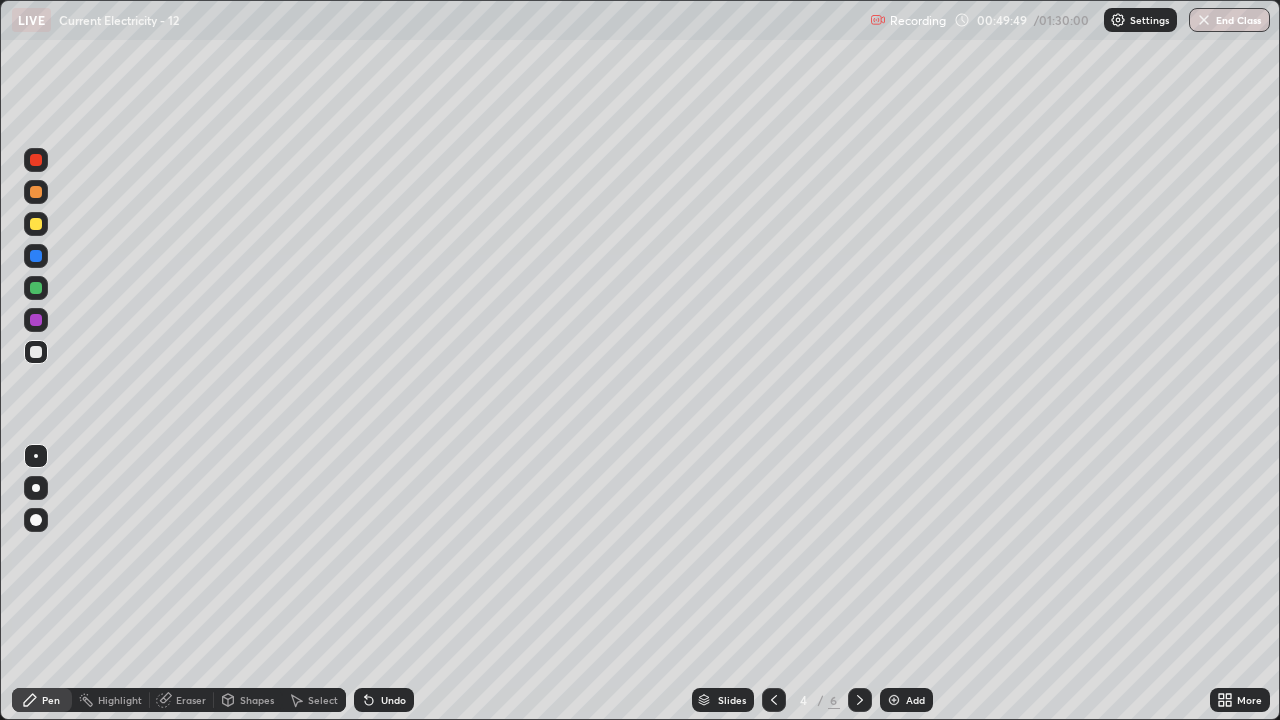 click 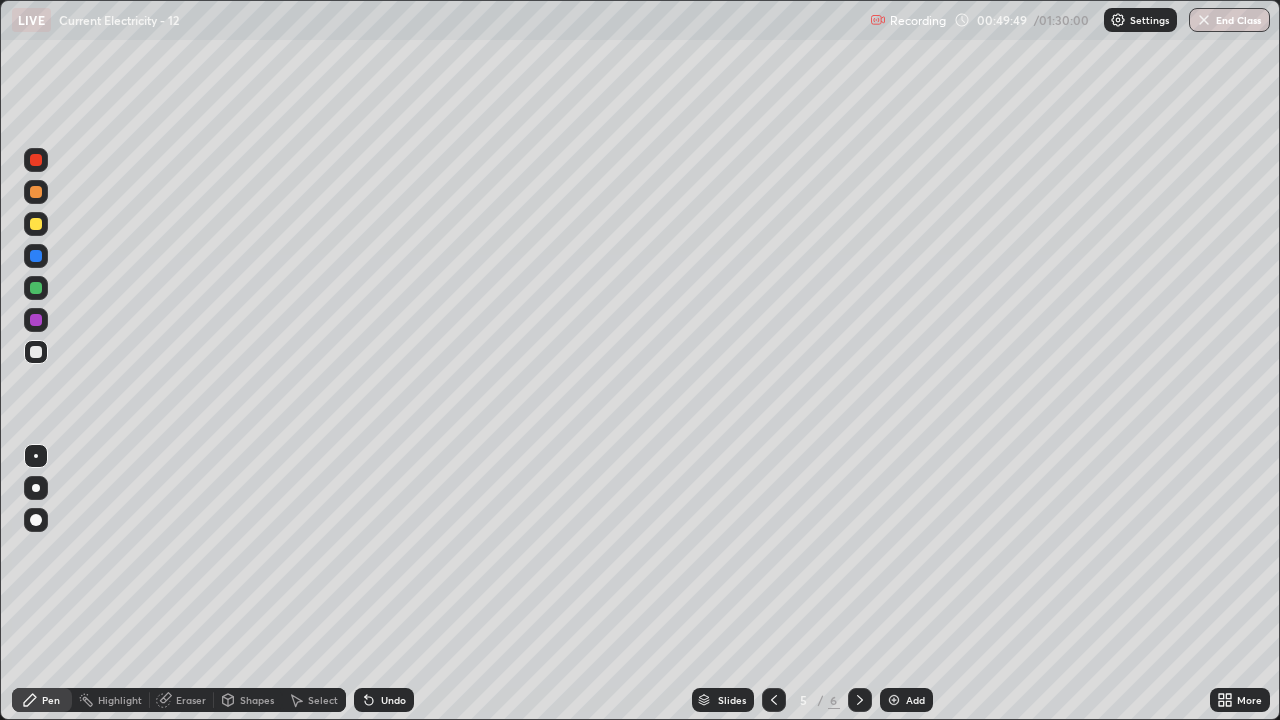 click 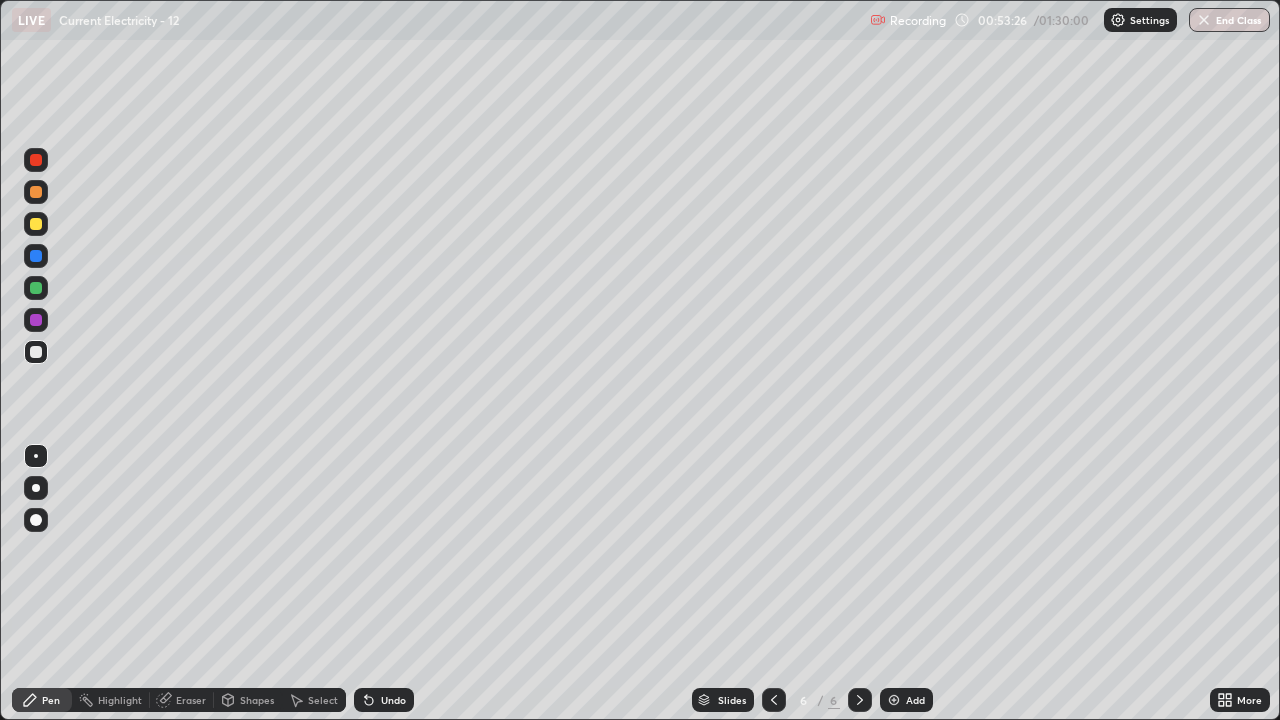 click at bounding box center [894, 700] 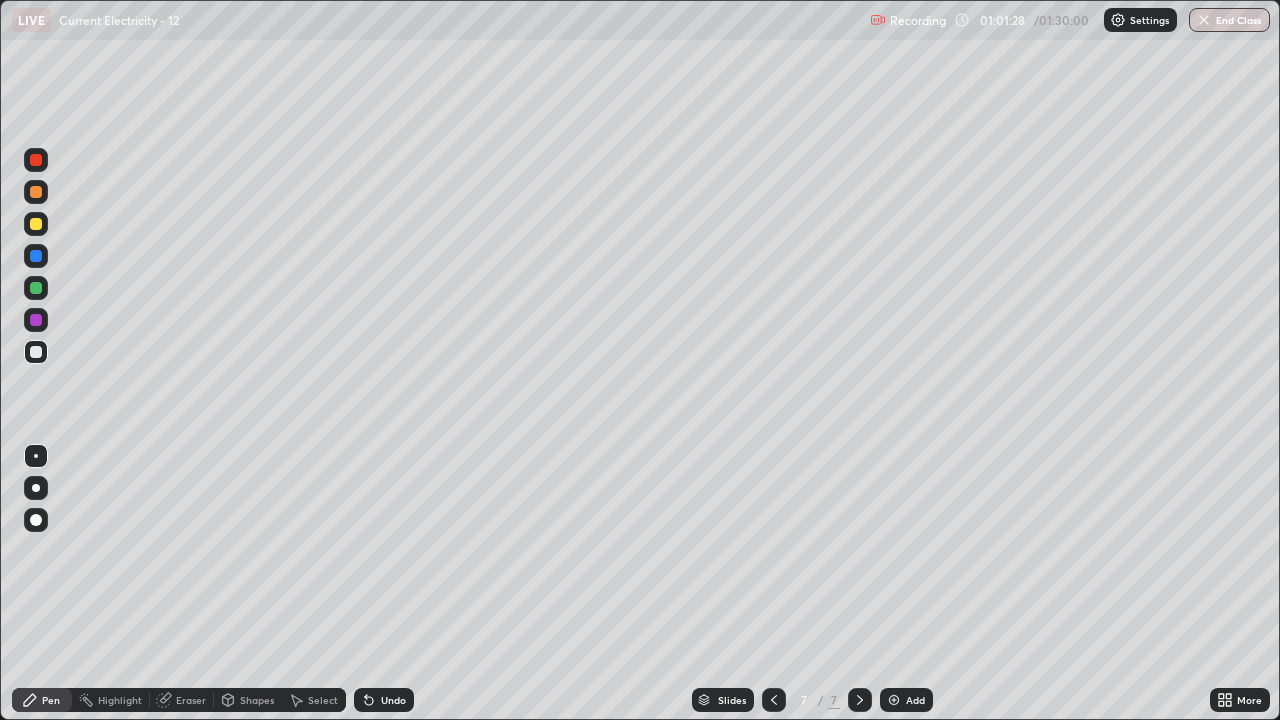click 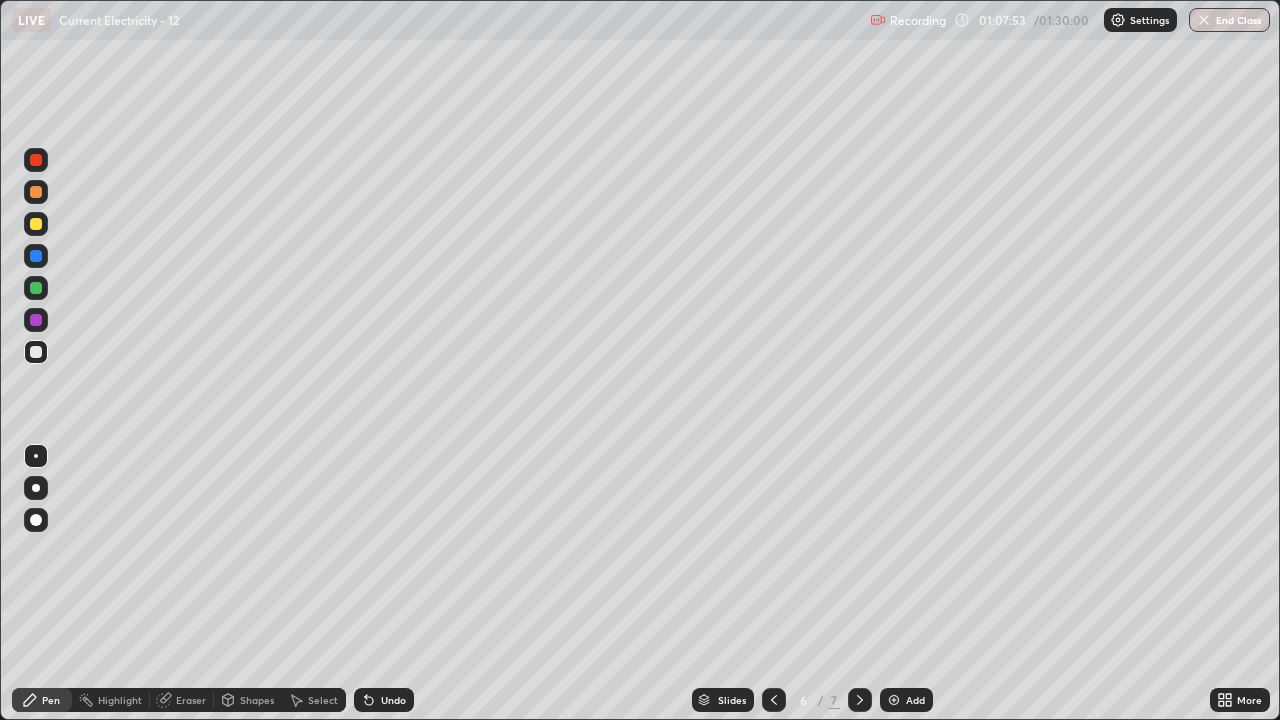 click 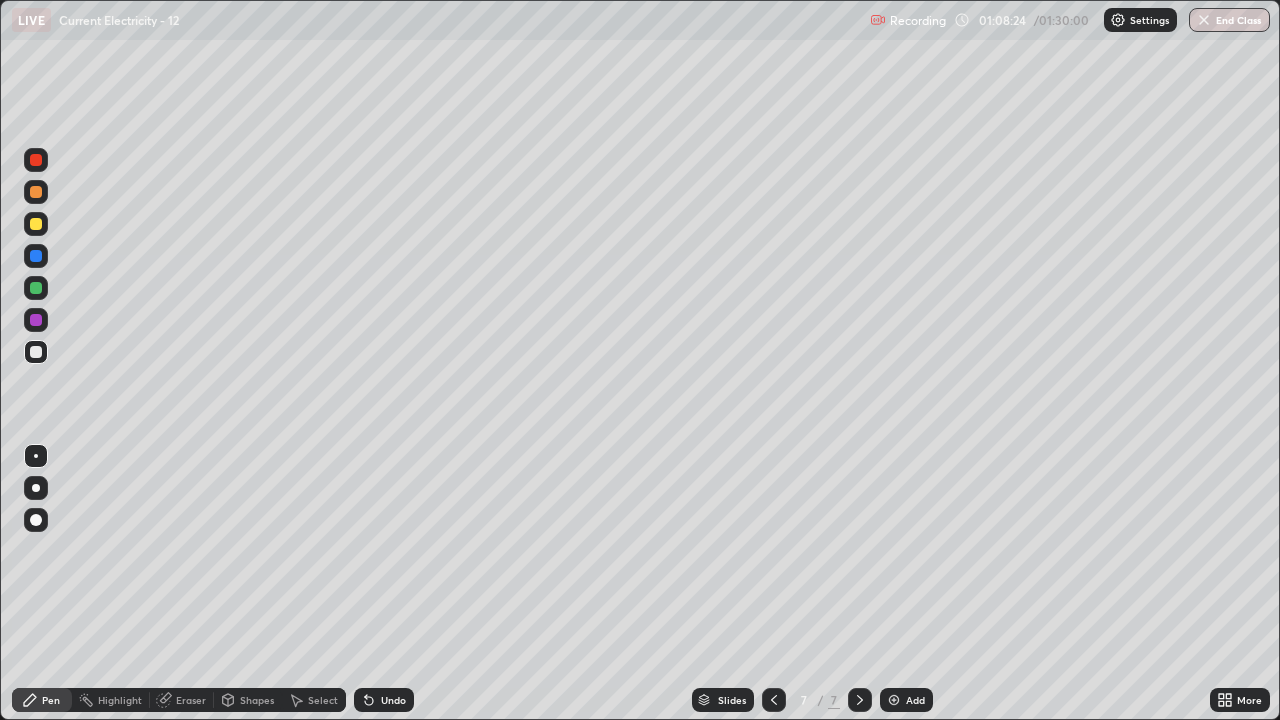 click on "Eraser" at bounding box center [191, 700] 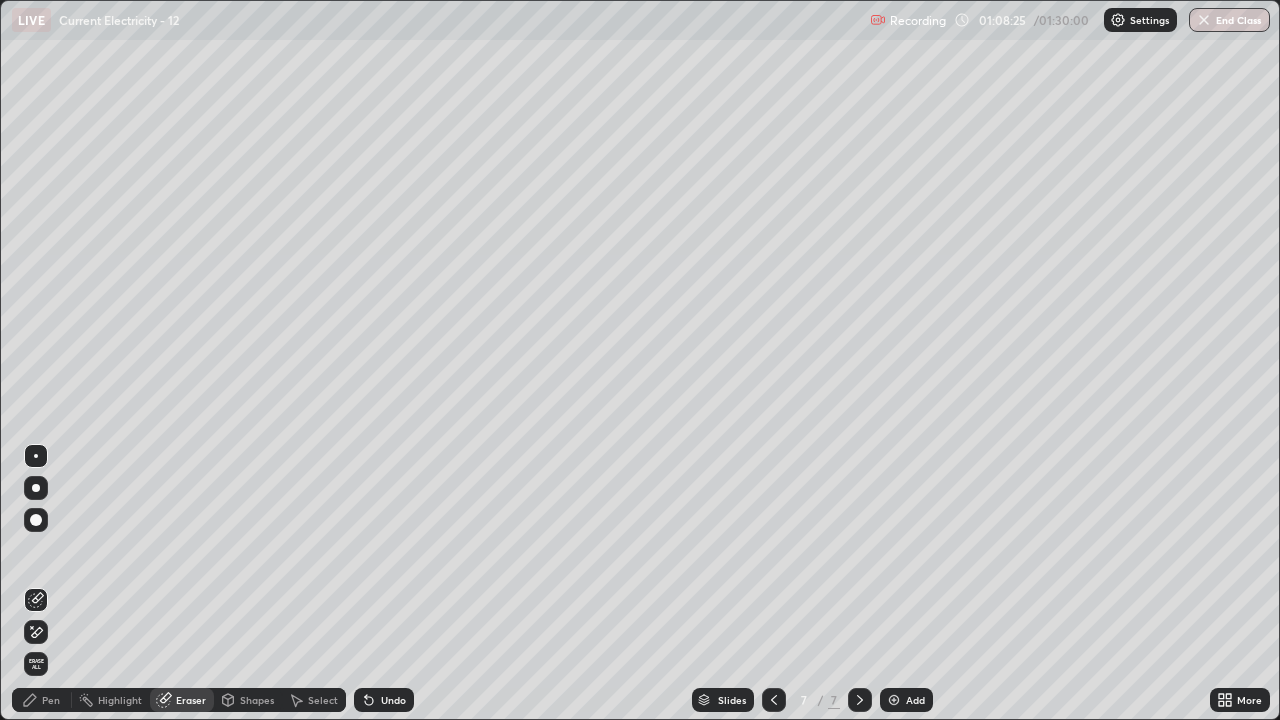 click on "Pen" at bounding box center [51, 700] 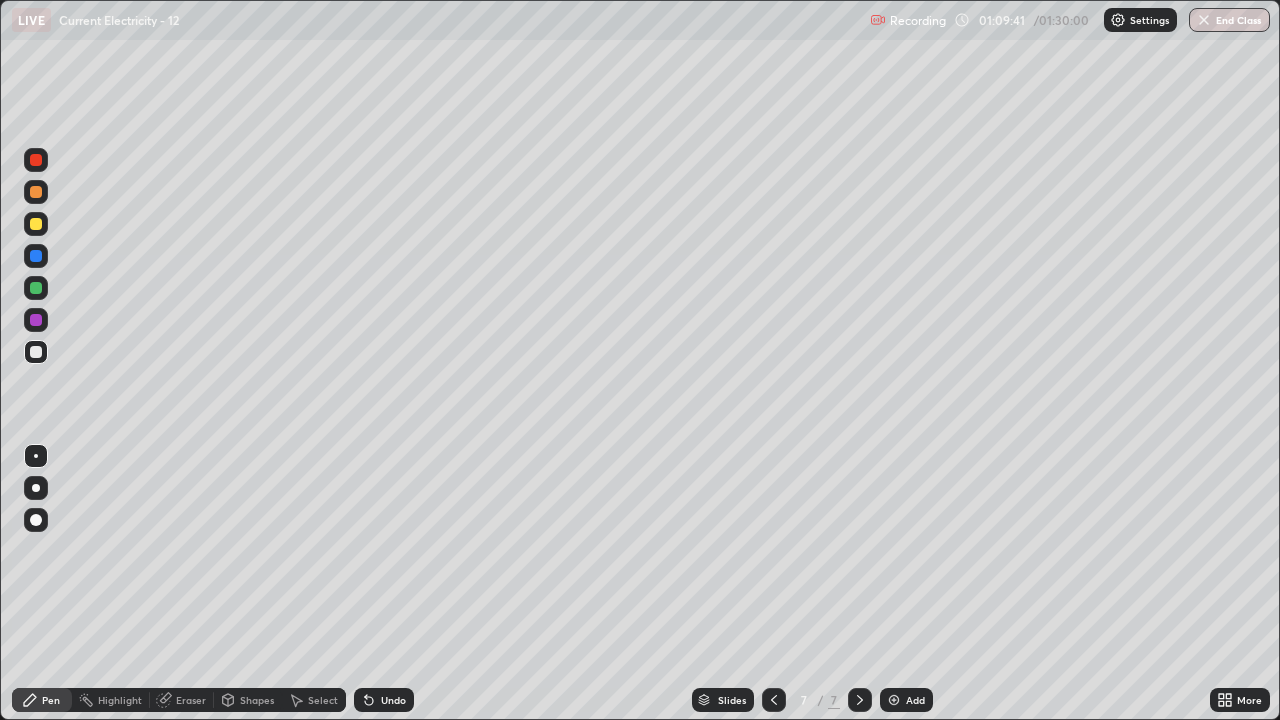click 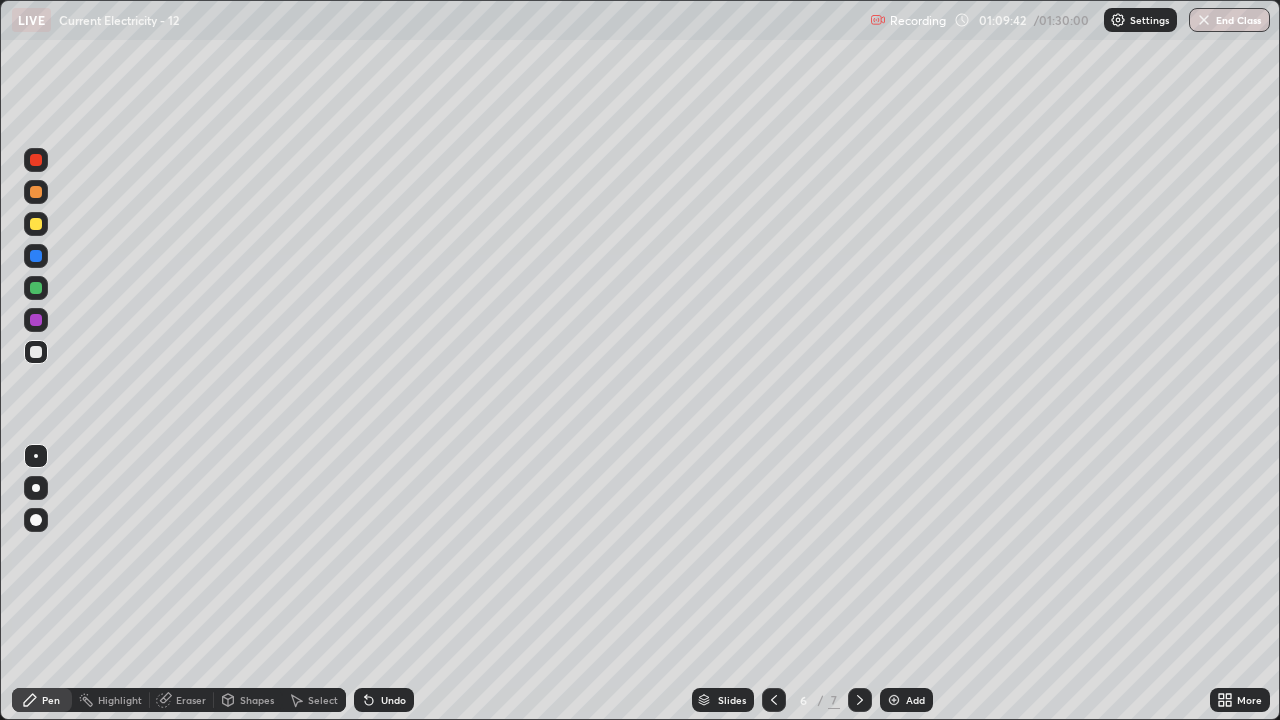 click 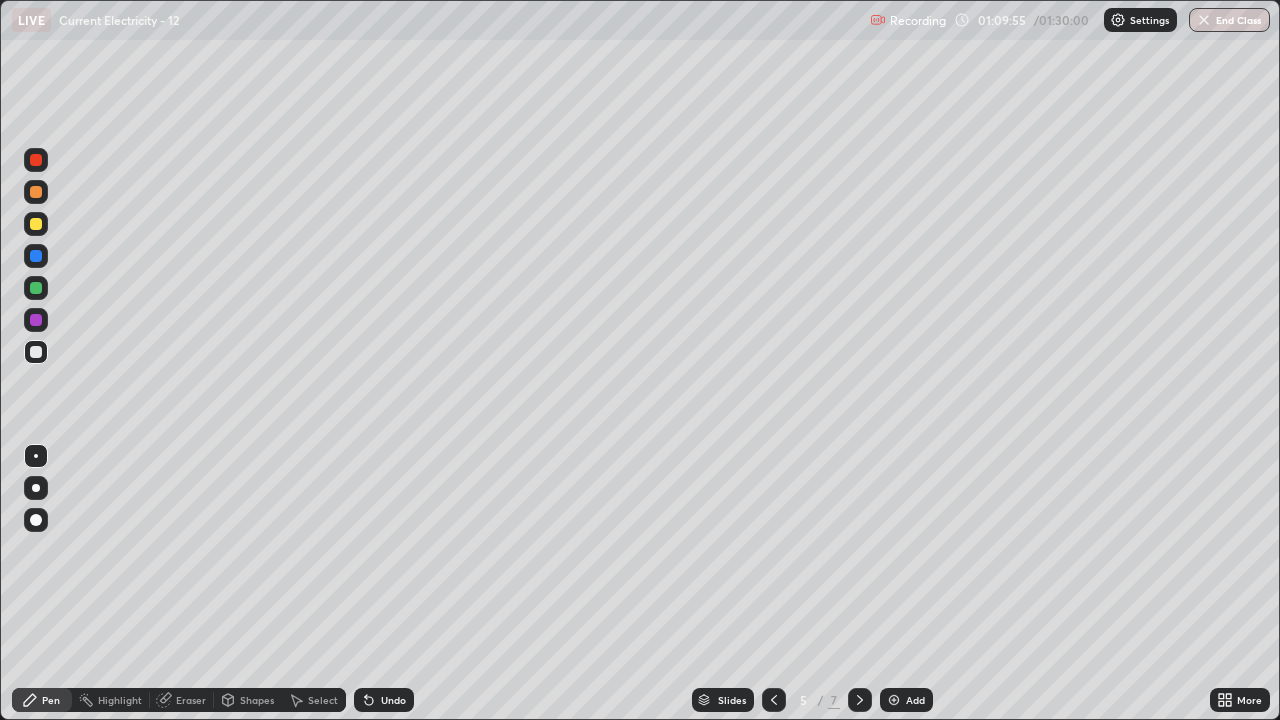 click 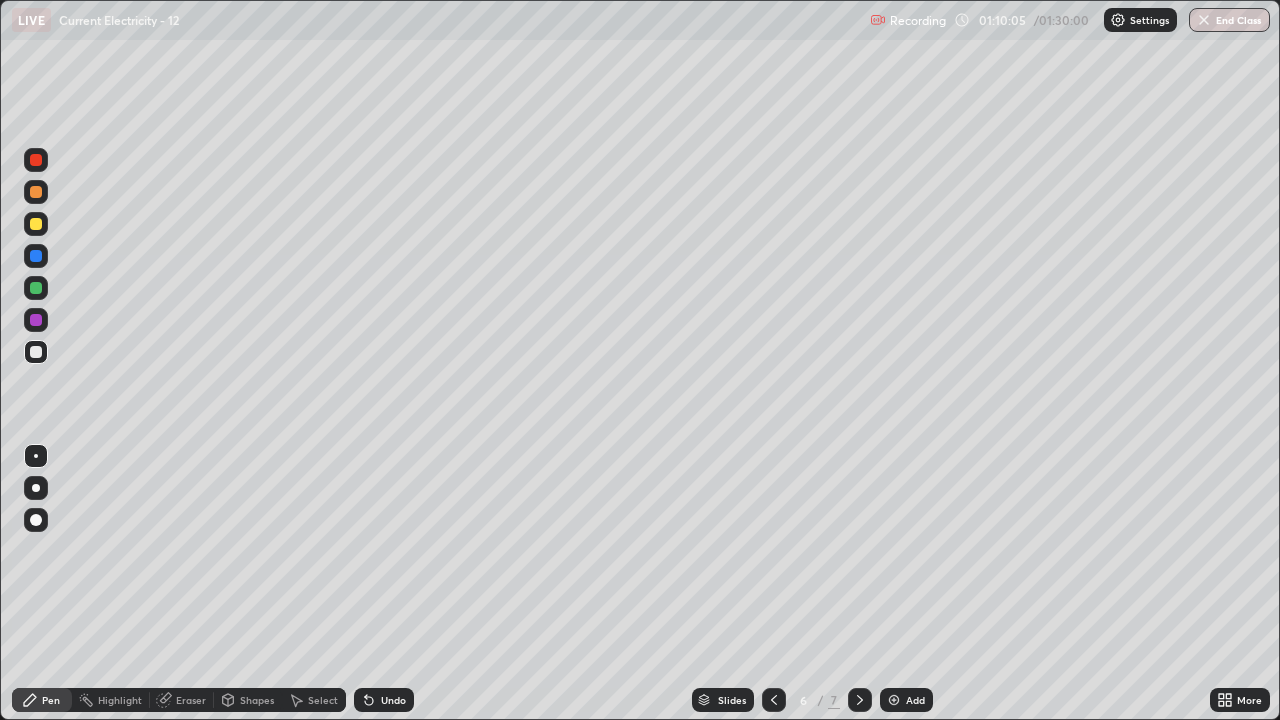 click 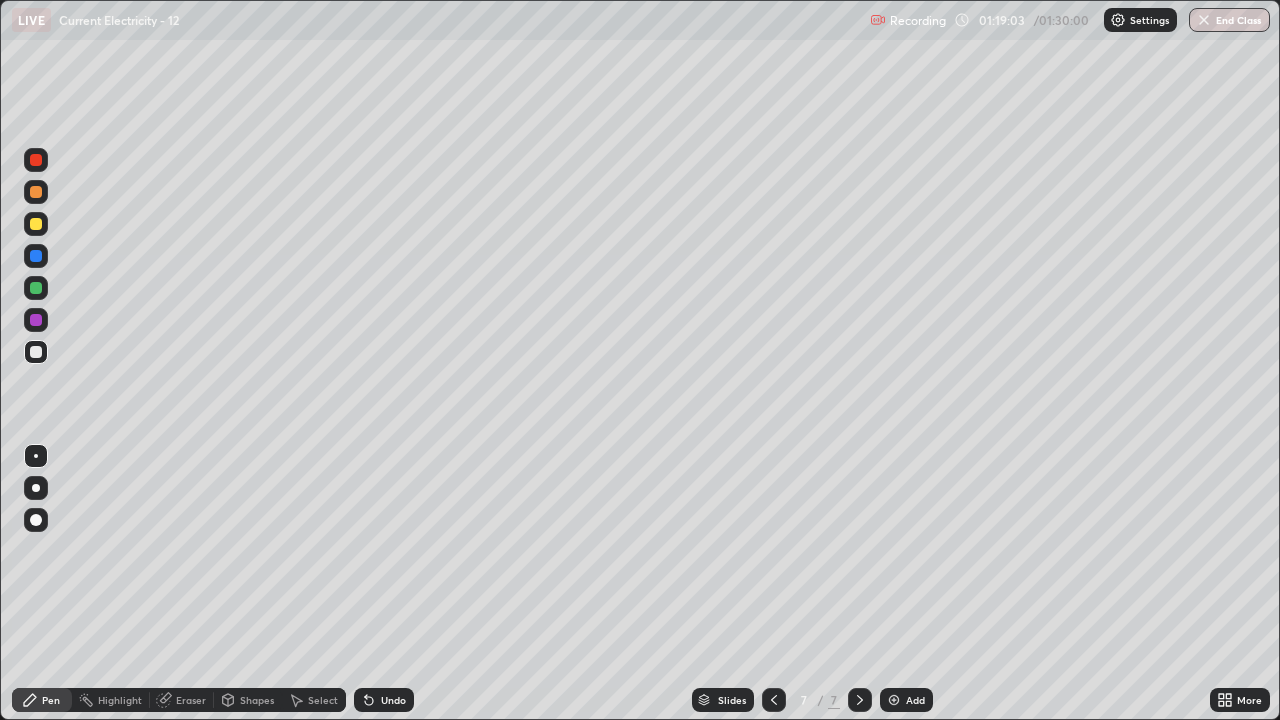 click on "End Class" at bounding box center (1229, 20) 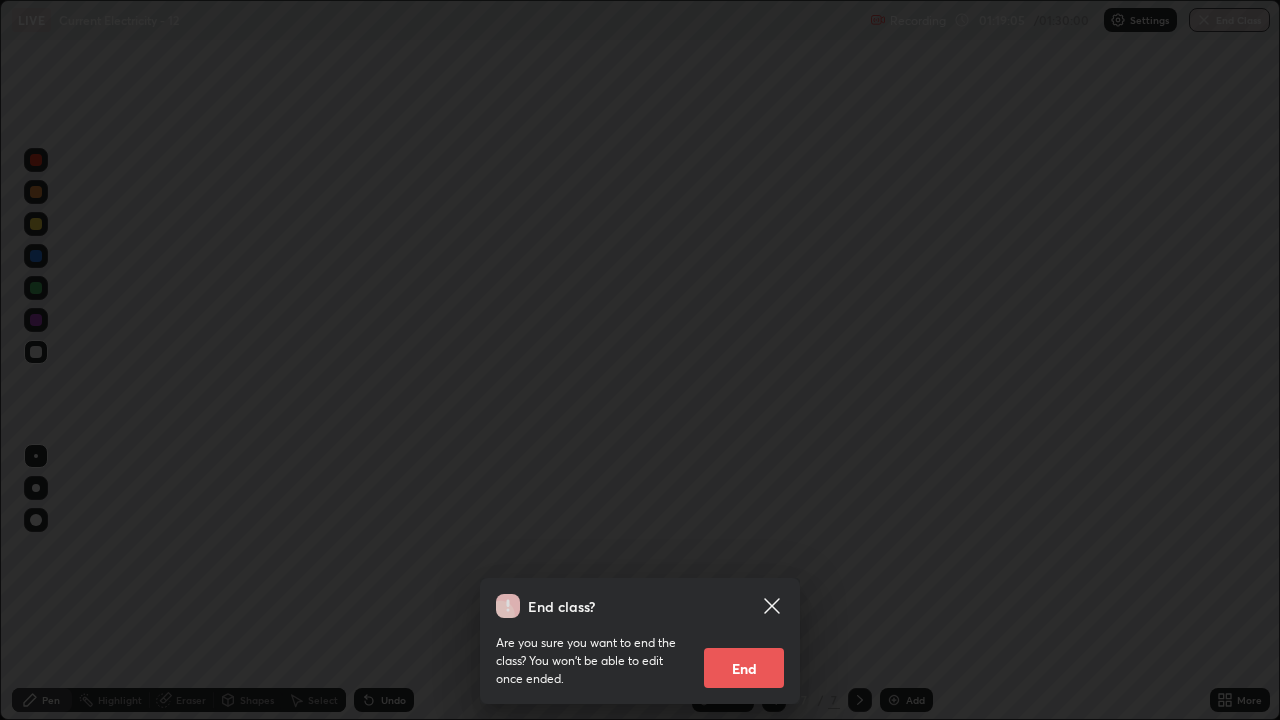 click on "End" at bounding box center [744, 668] 